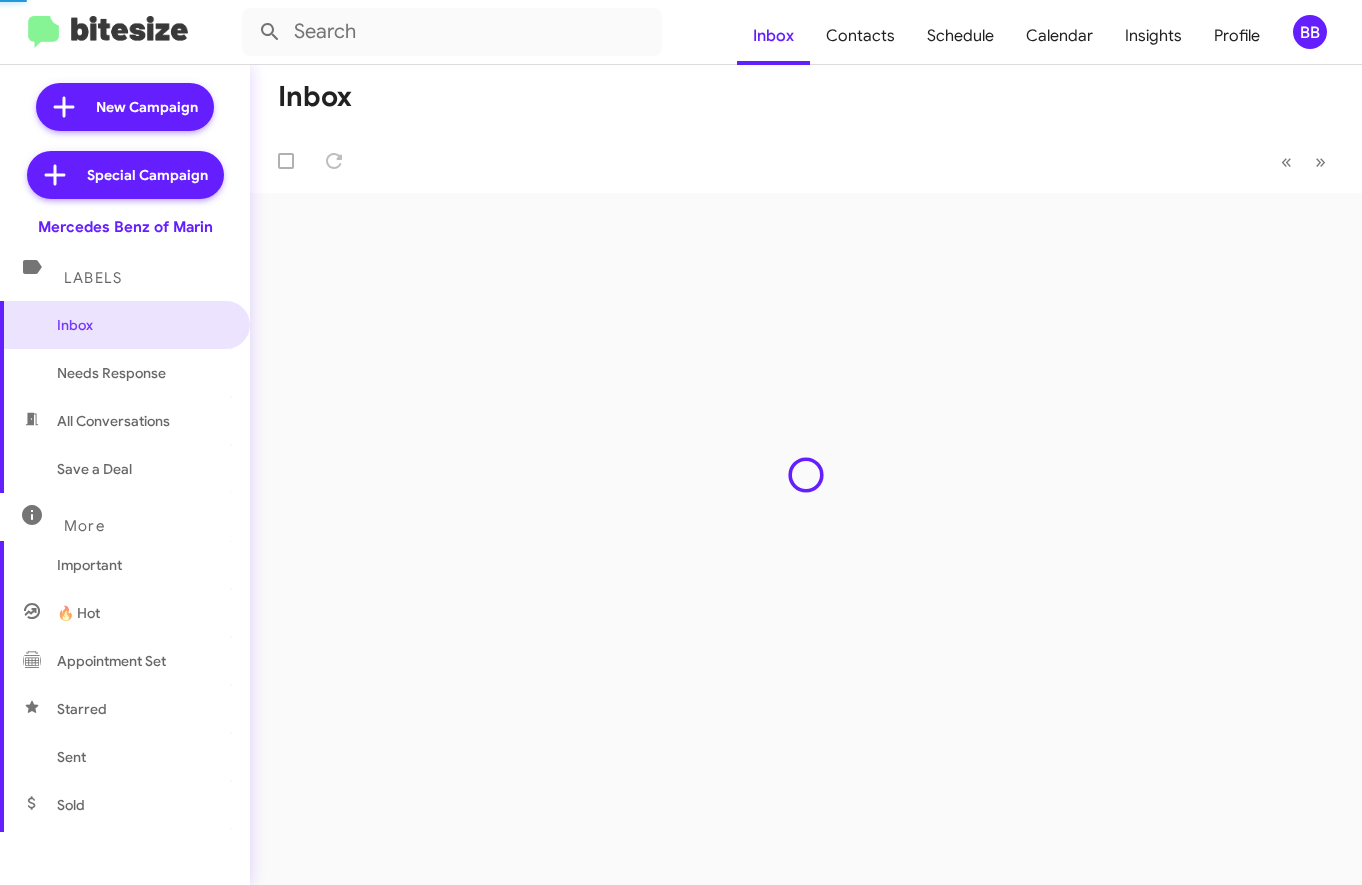 scroll, scrollTop: 0, scrollLeft: 0, axis: both 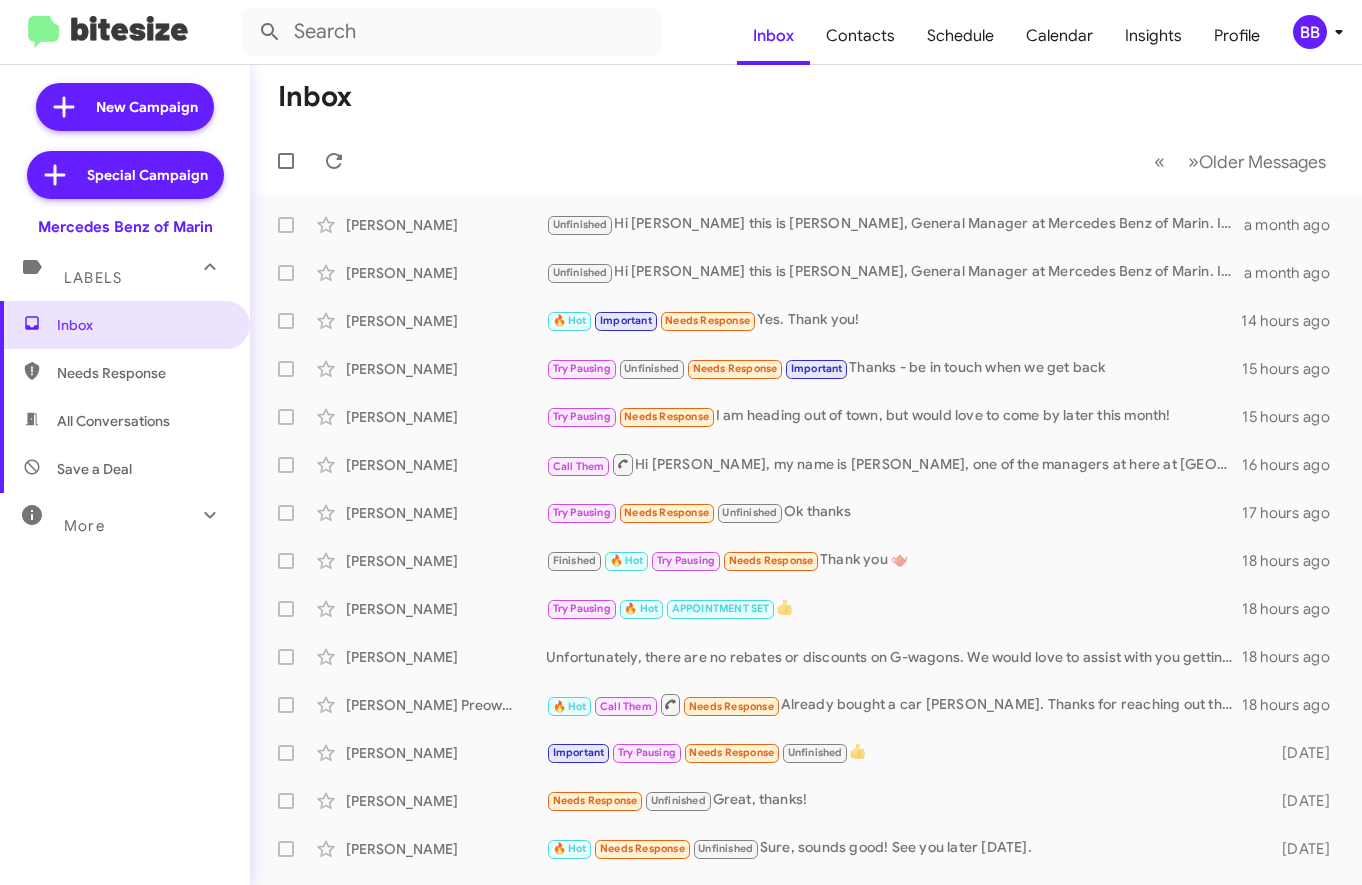 click on "BB" 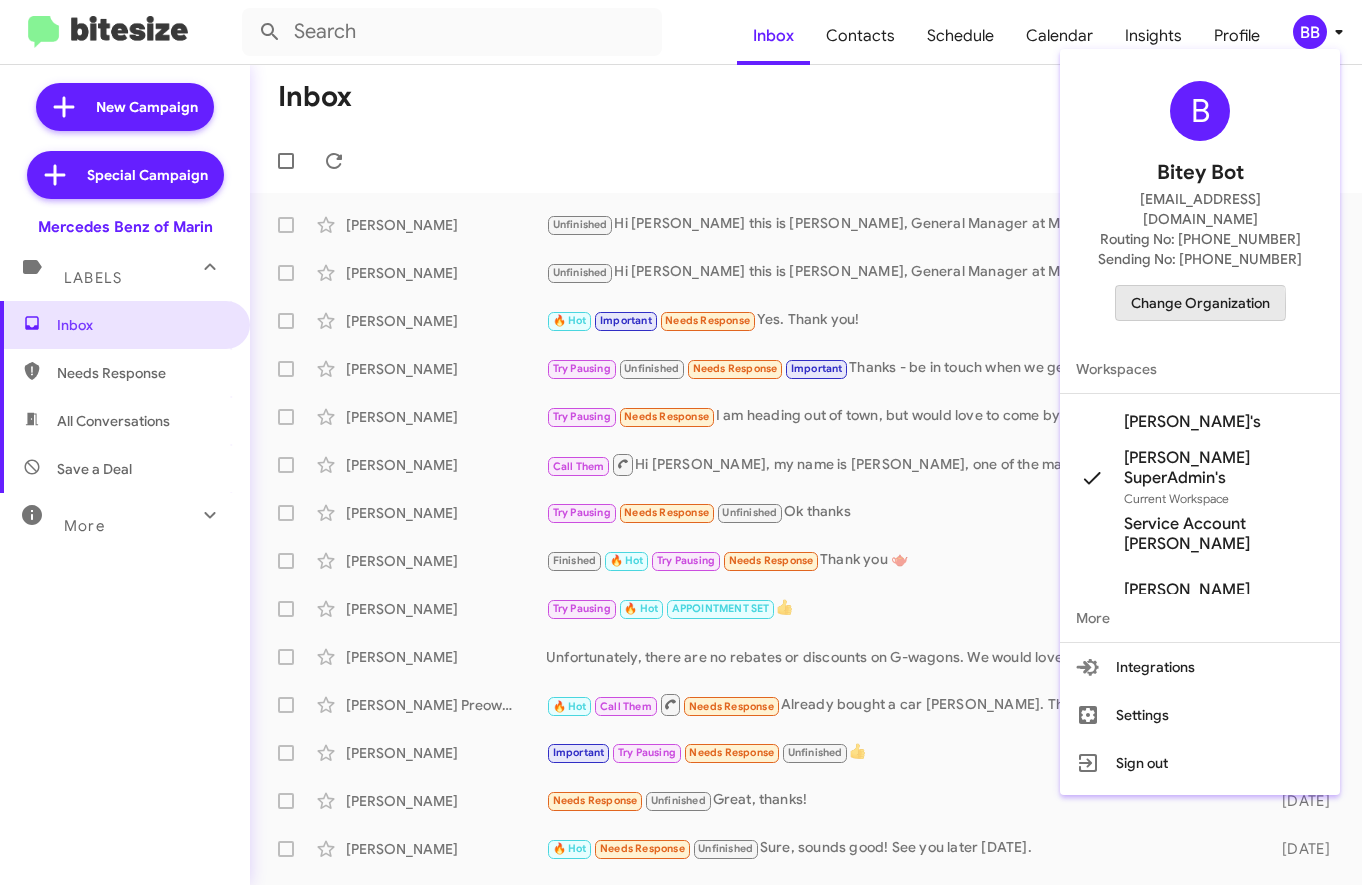 click on "Change Organization" at bounding box center (1200, 303) 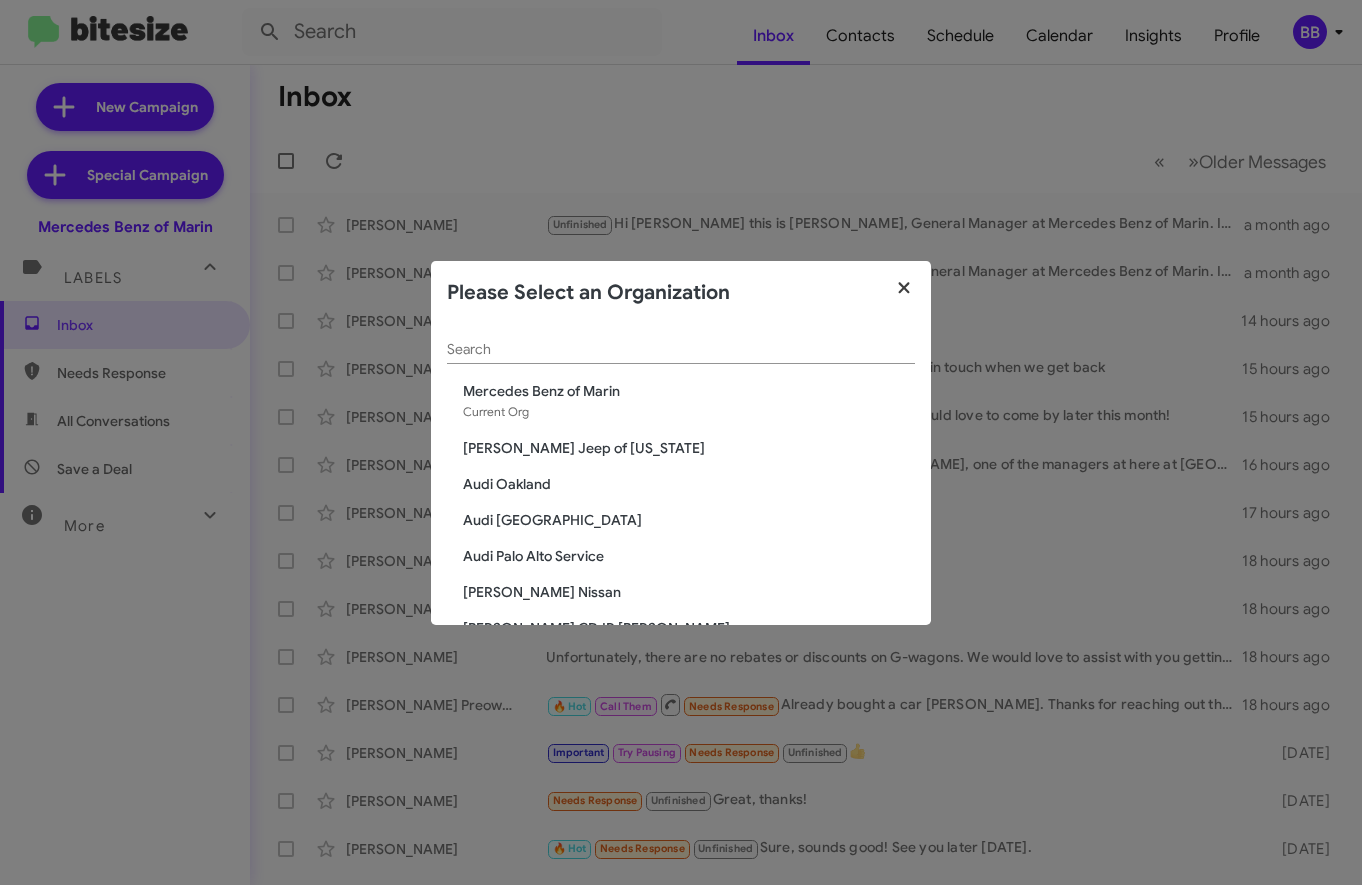 click 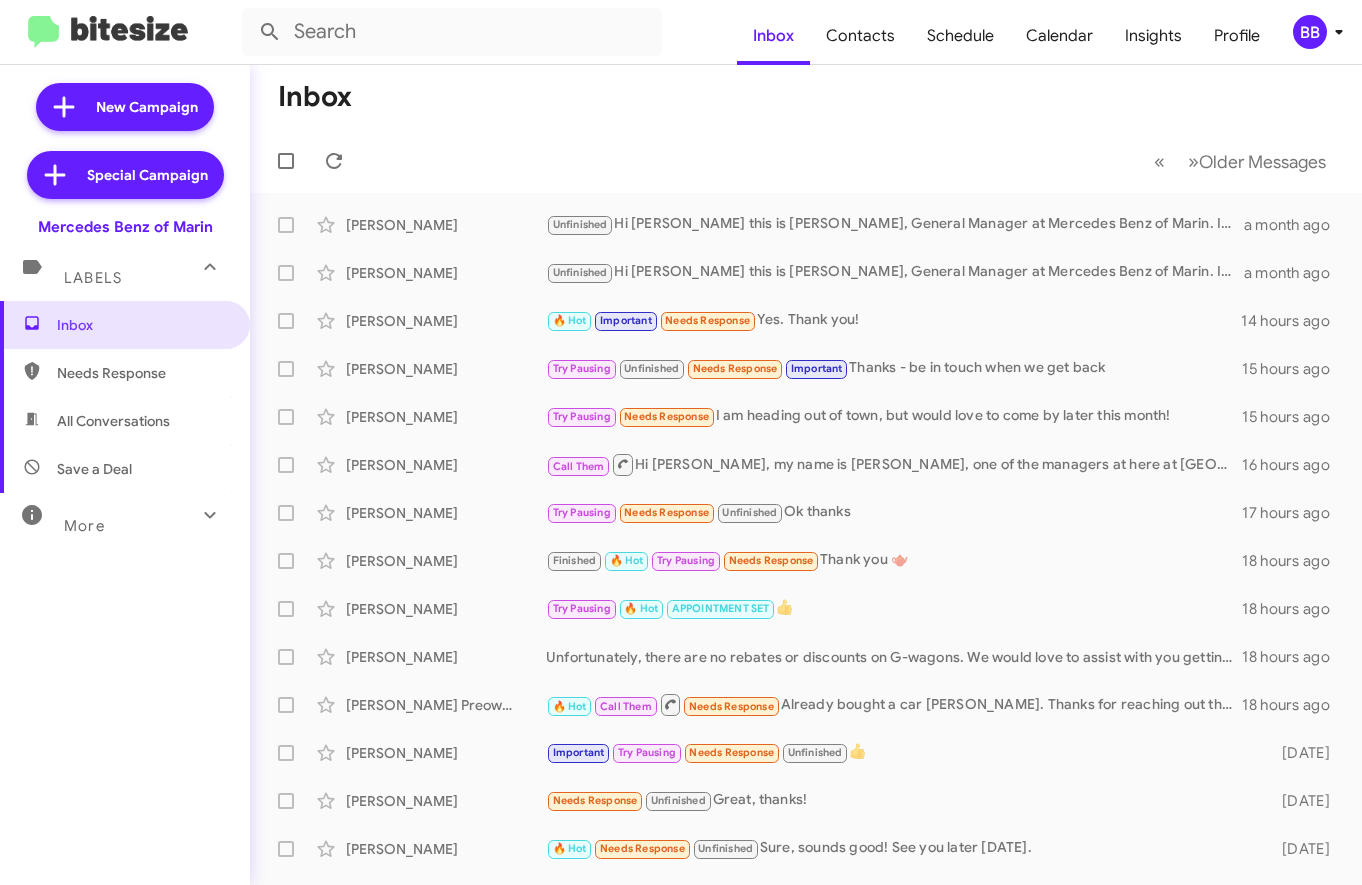 click on "Insights" 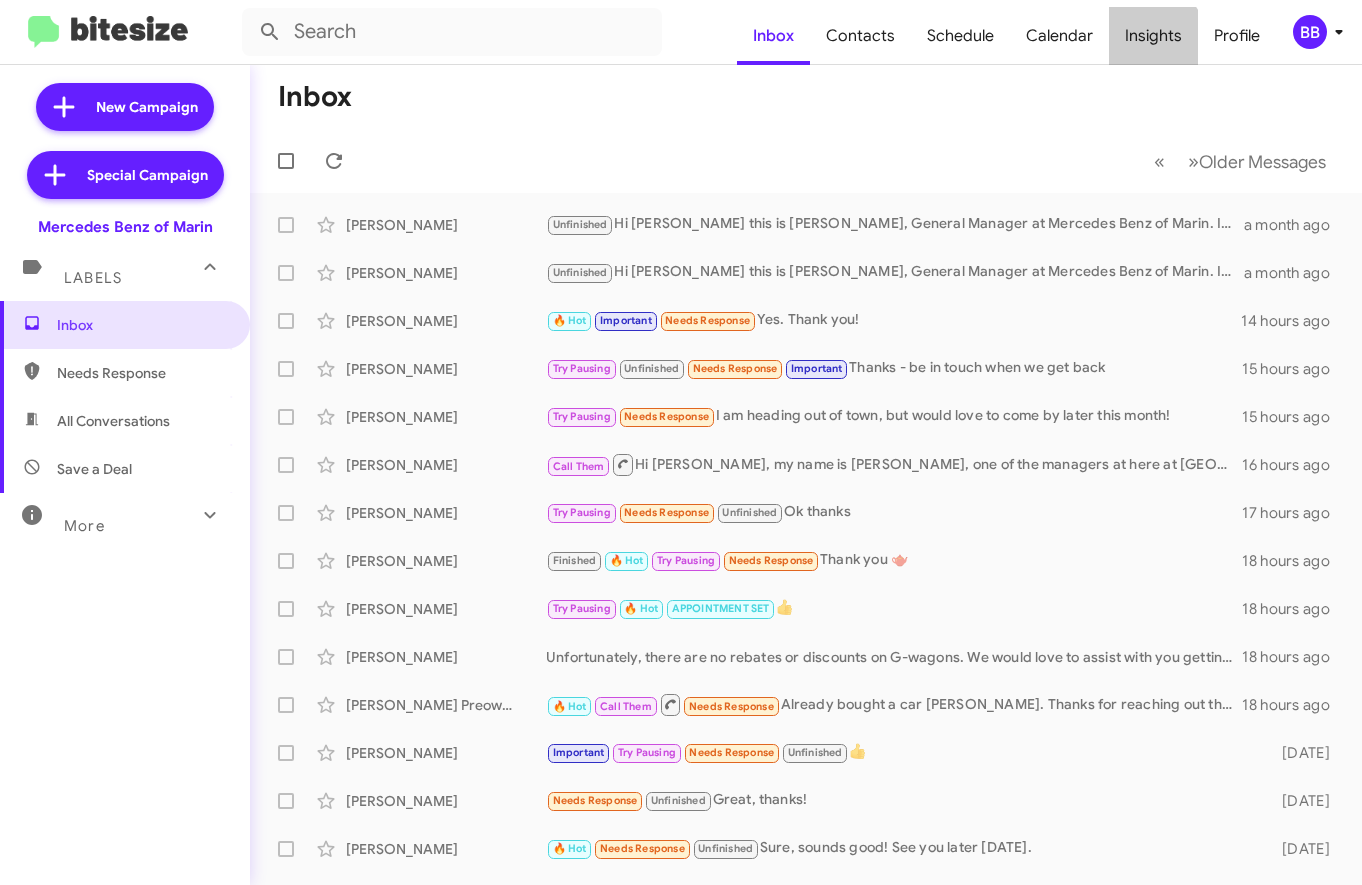 click on "Insights" 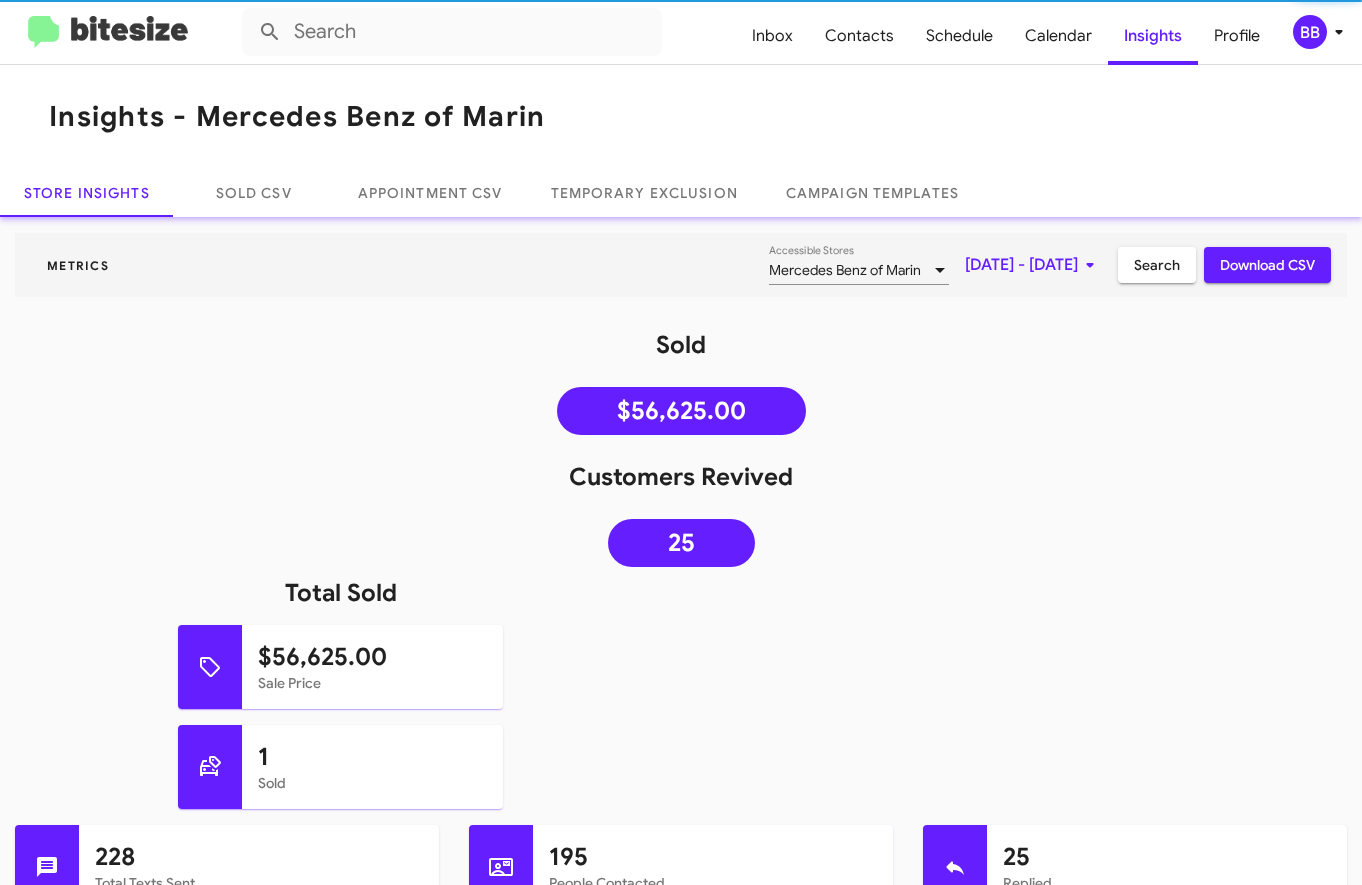 click on "[DATE] - [DATE]" 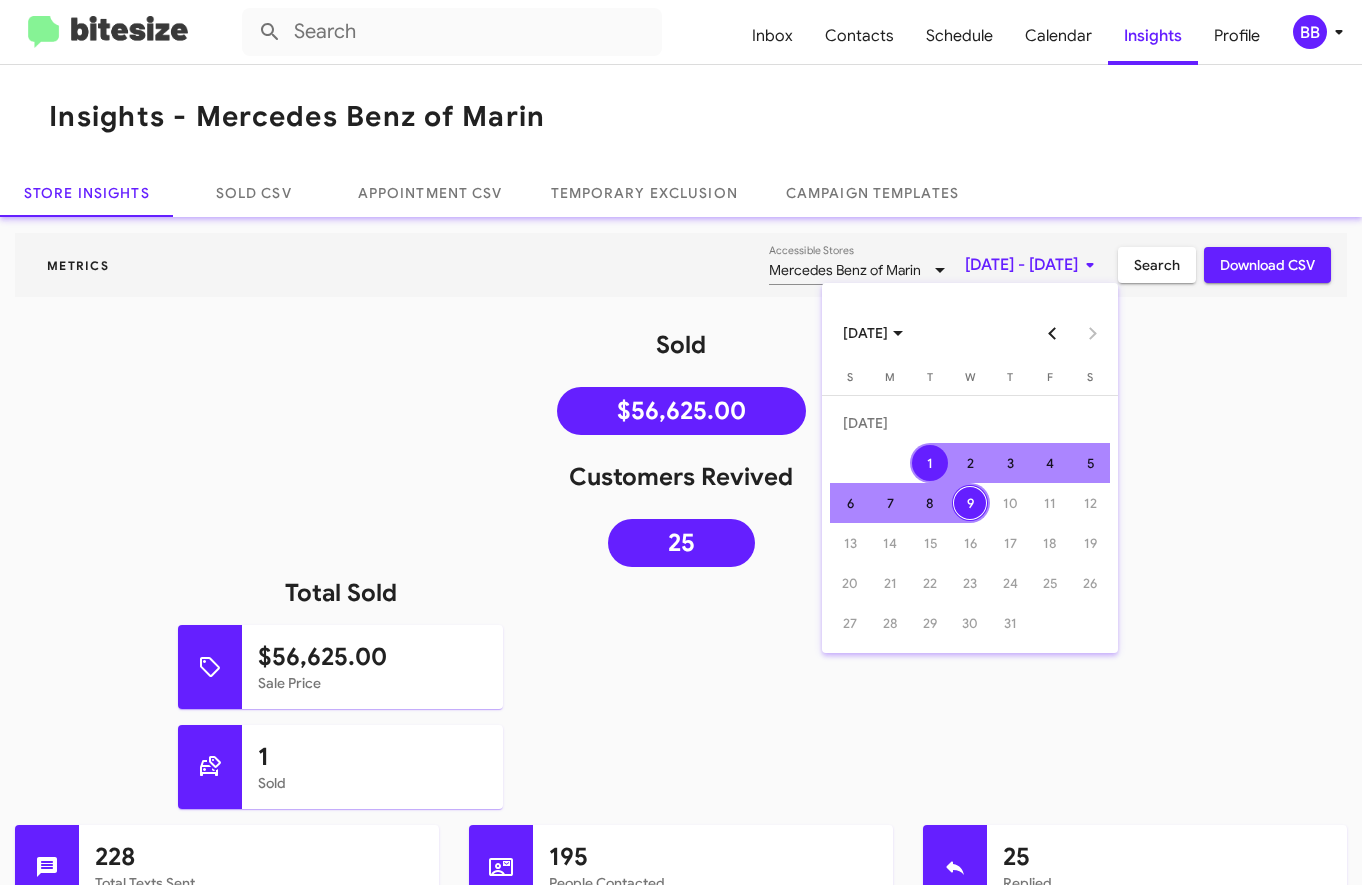 click at bounding box center (1053, 333) 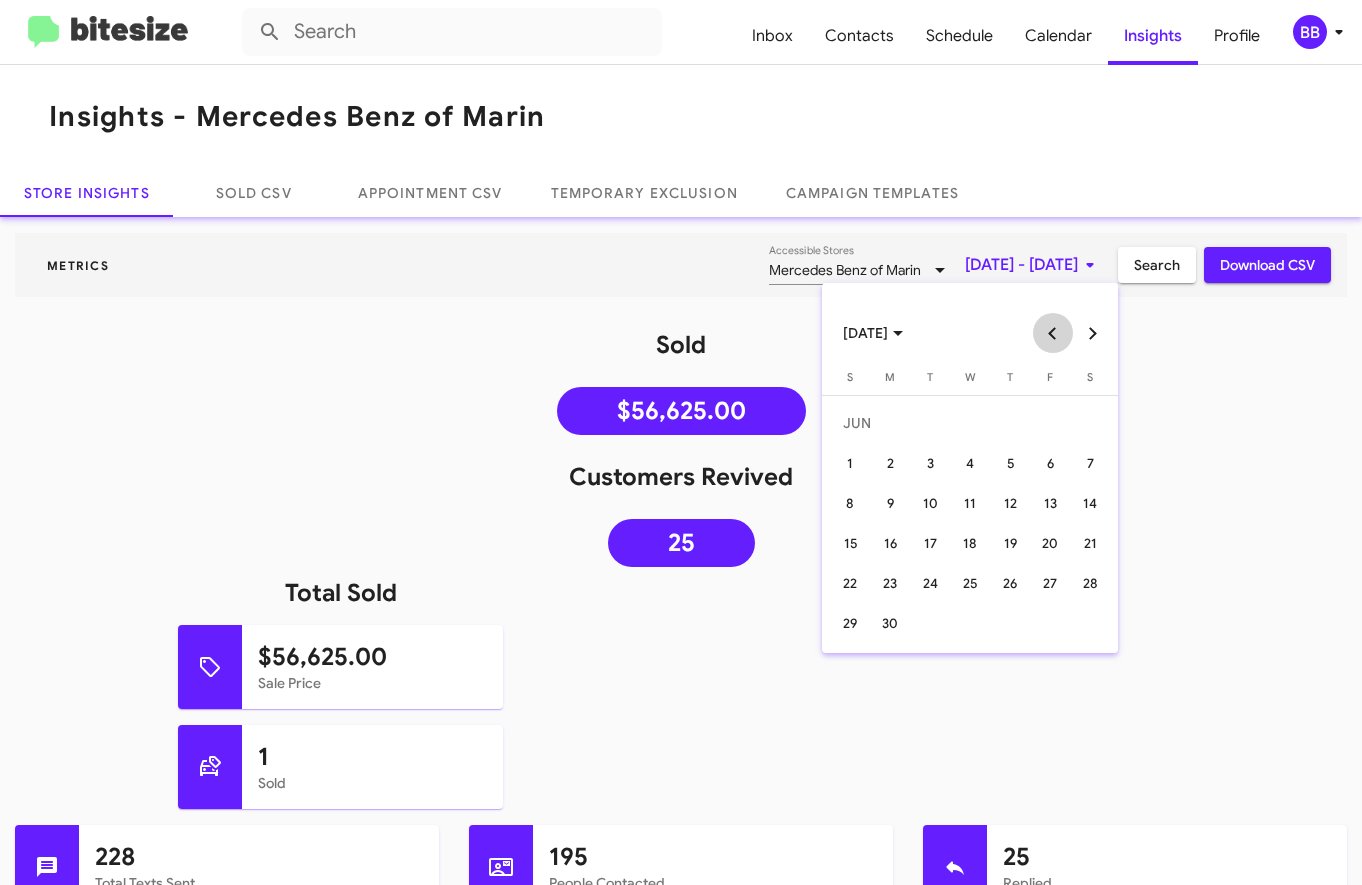 click at bounding box center (1053, 333) 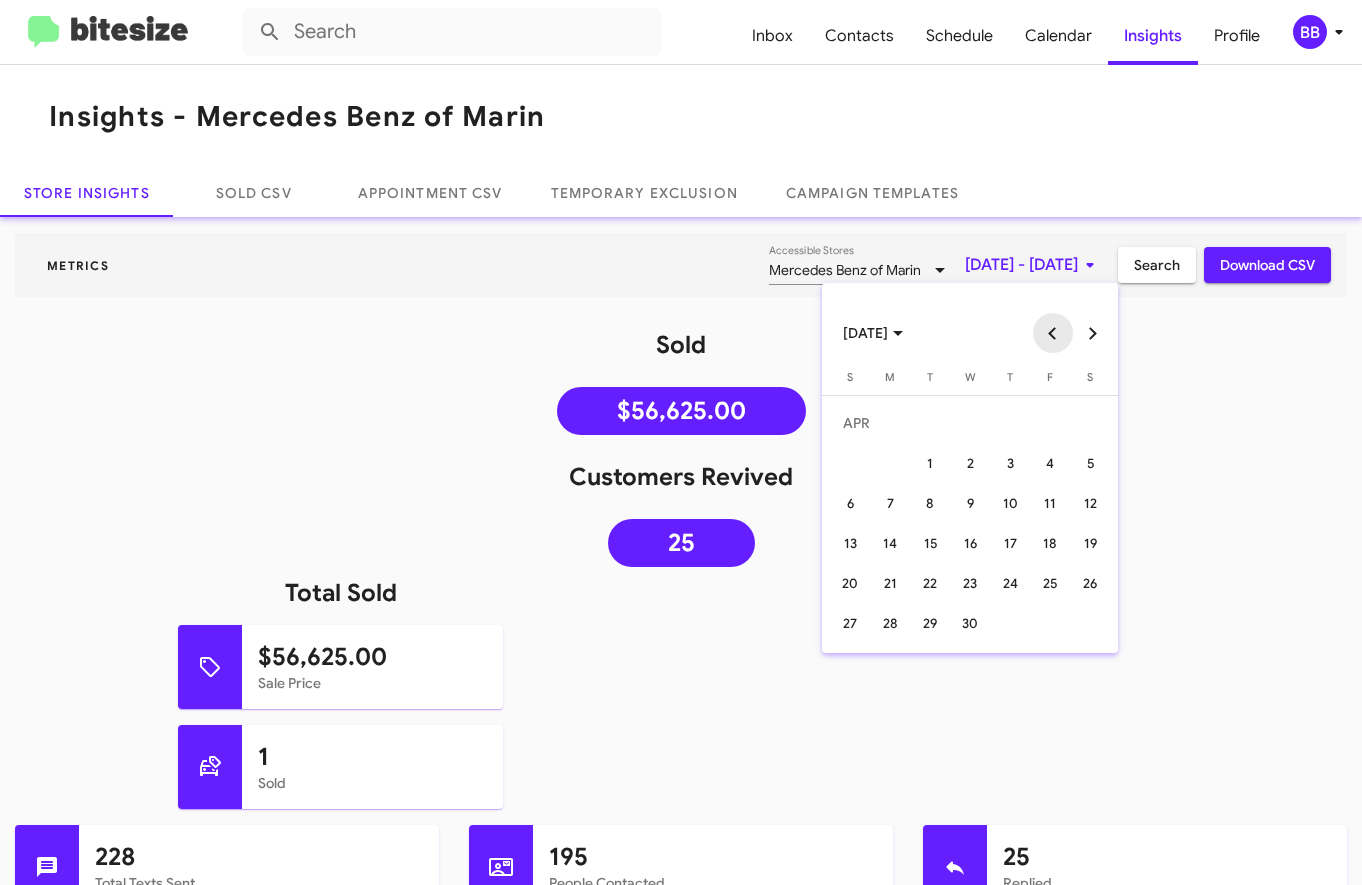 click at bounding box center (1053, 333) 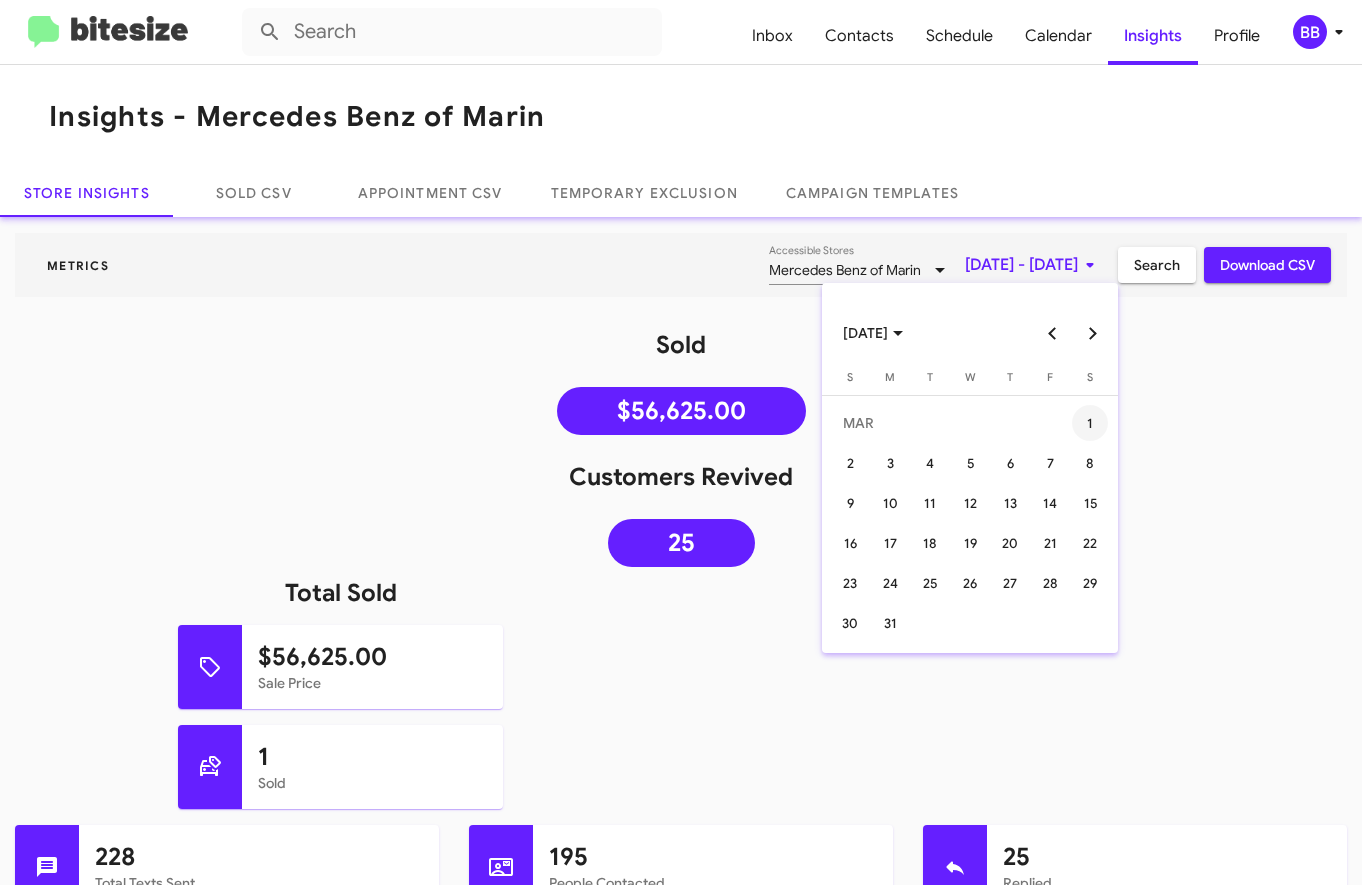 click on "1" at bounding box center [1090, 423] 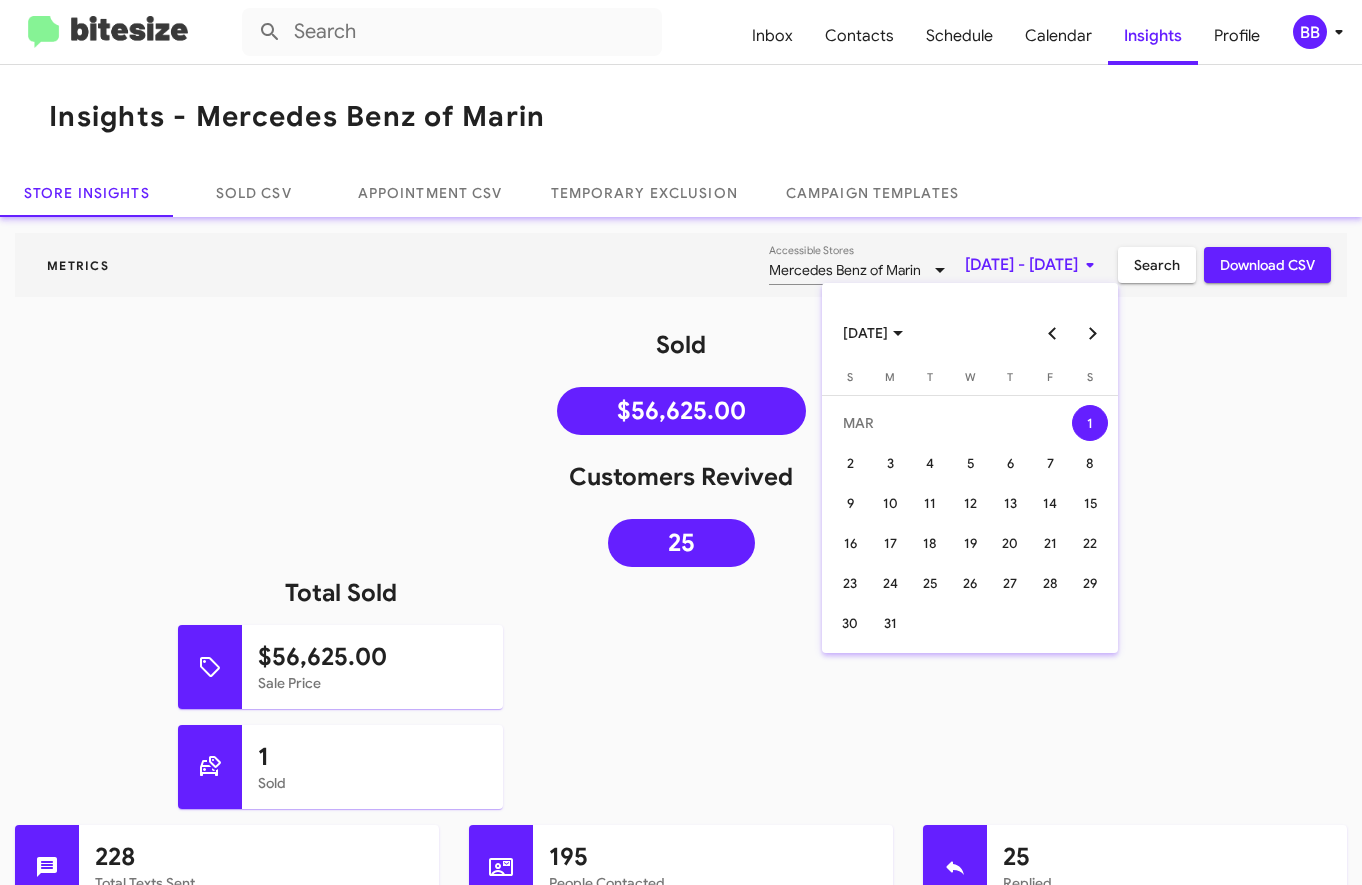 click at bounding box center [1093, 333] 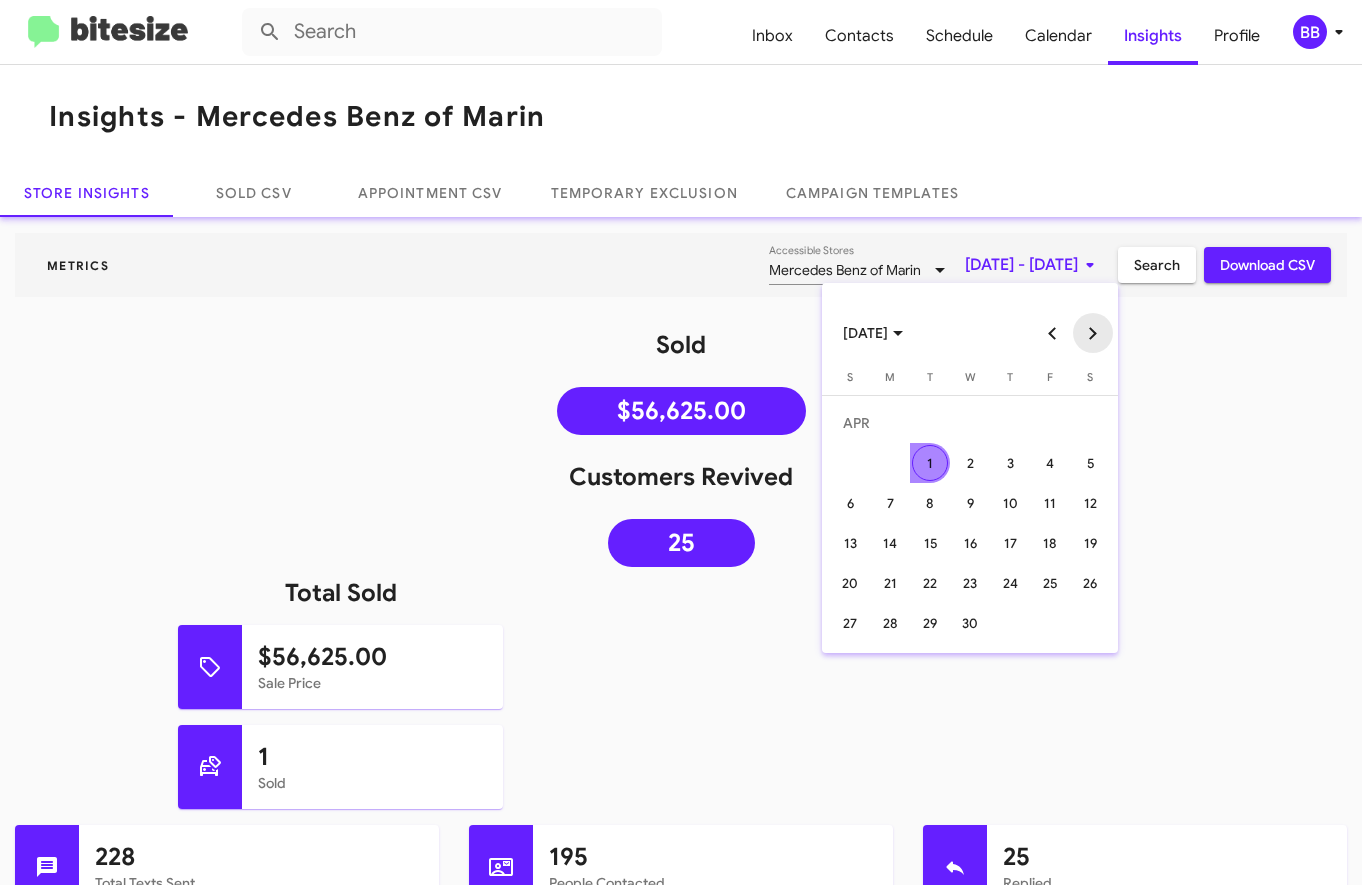 click at bounding box center (1093, 333) 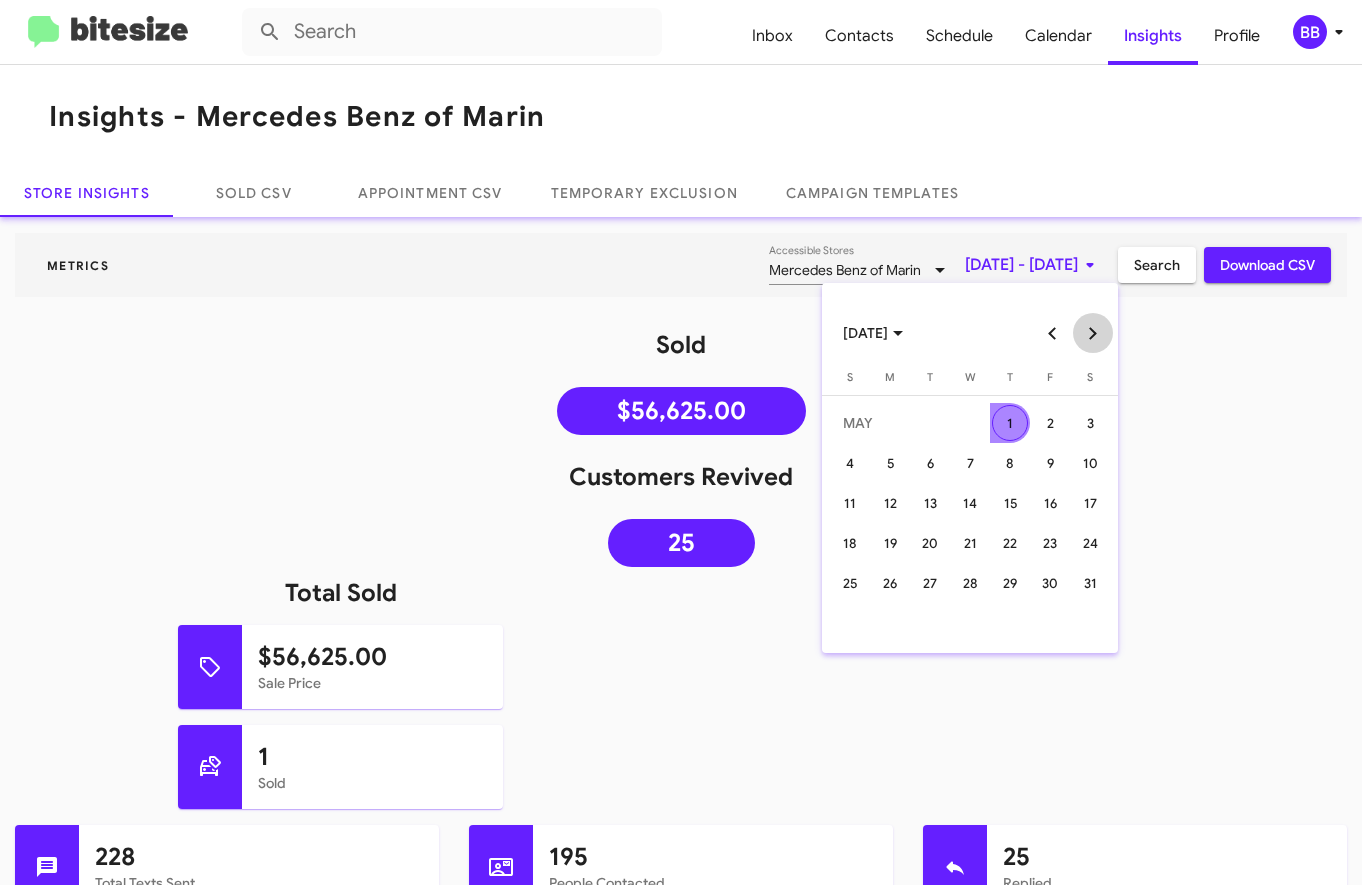 click at bounding box center [1093, 333] 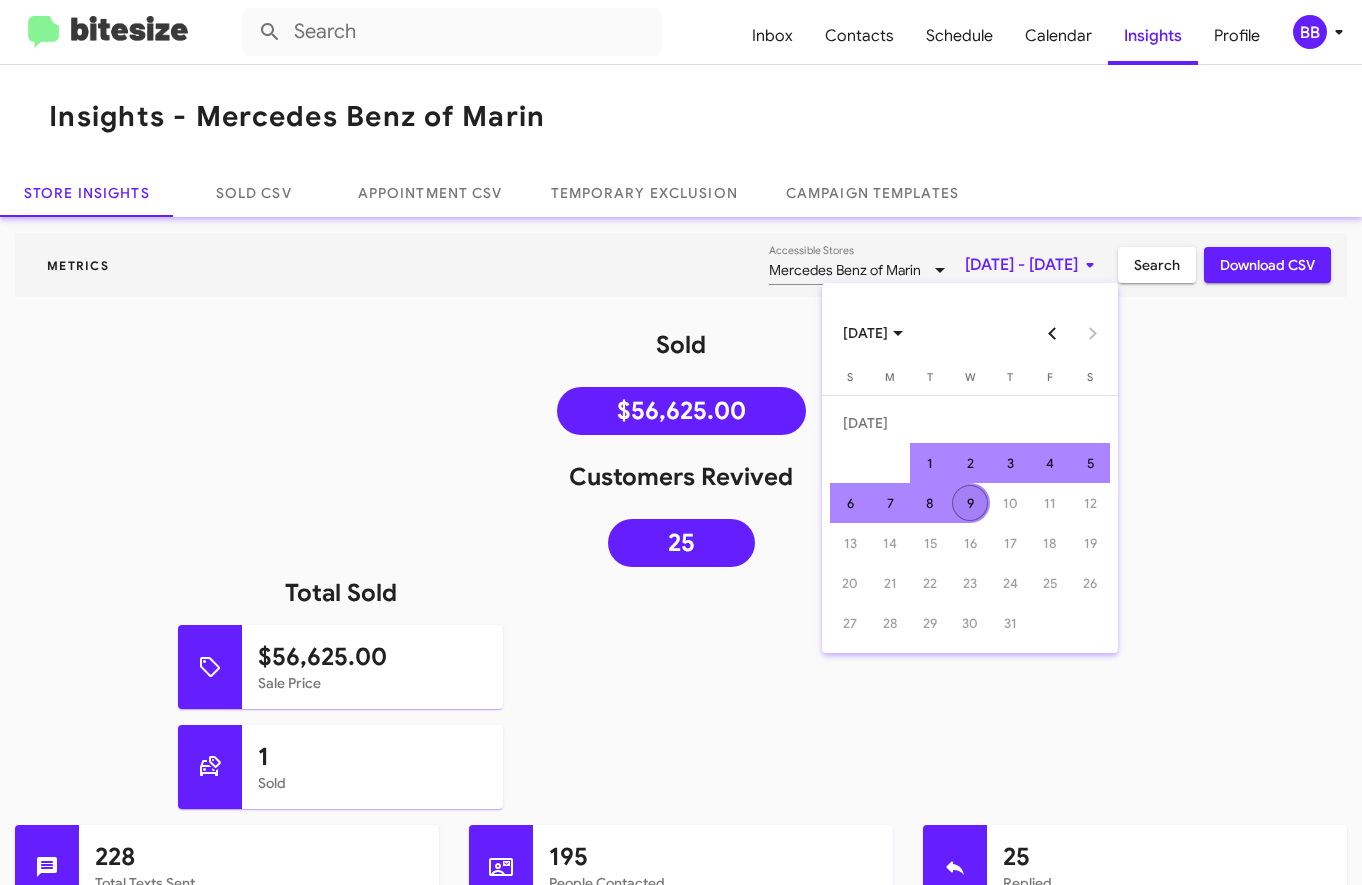 click on "9" at bounding box center [970, 503] 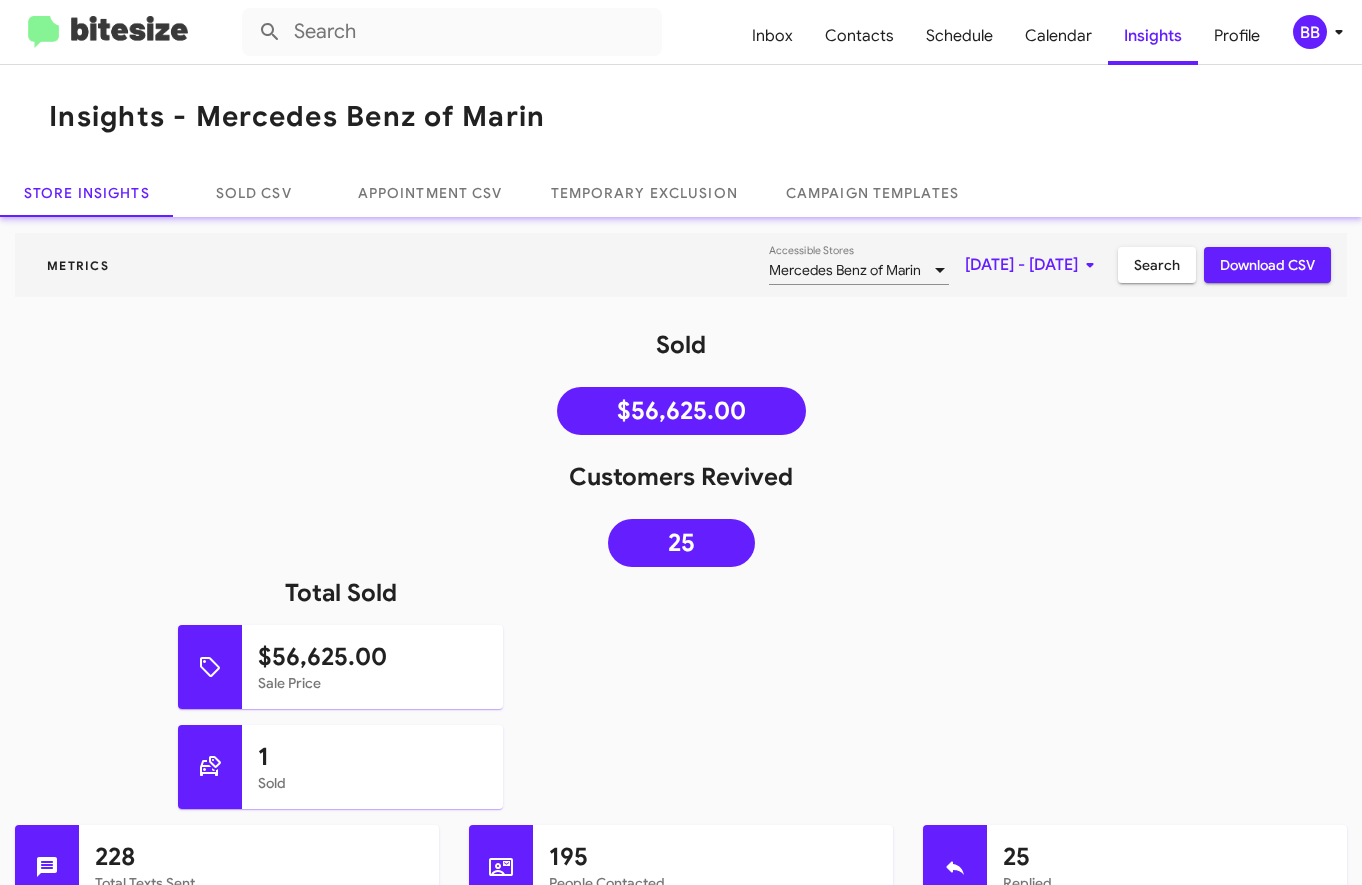 click on "Sold $56,625.00" 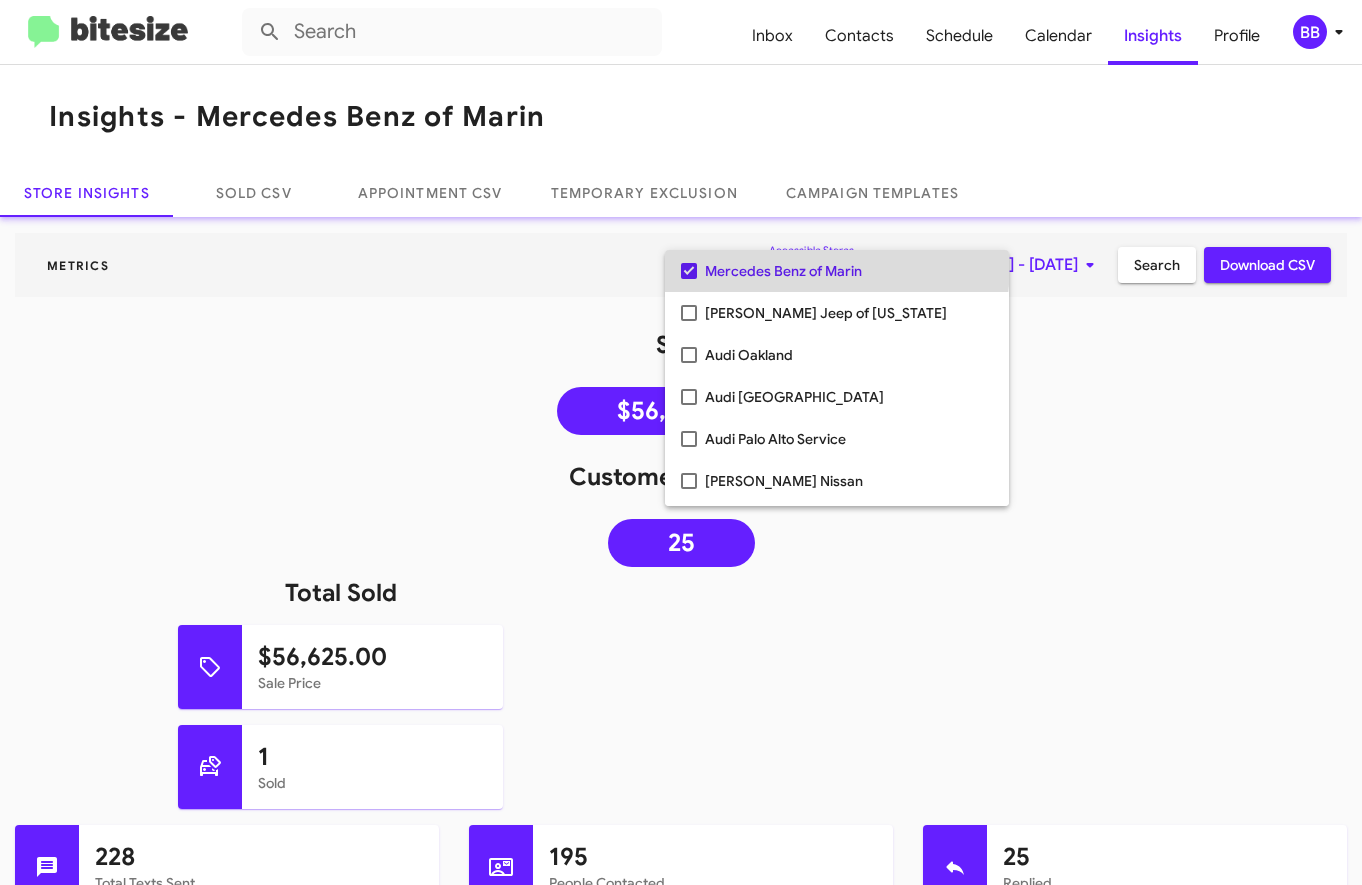 click on "Mercedes Benz of Marin" at bounding box center (849, 271) 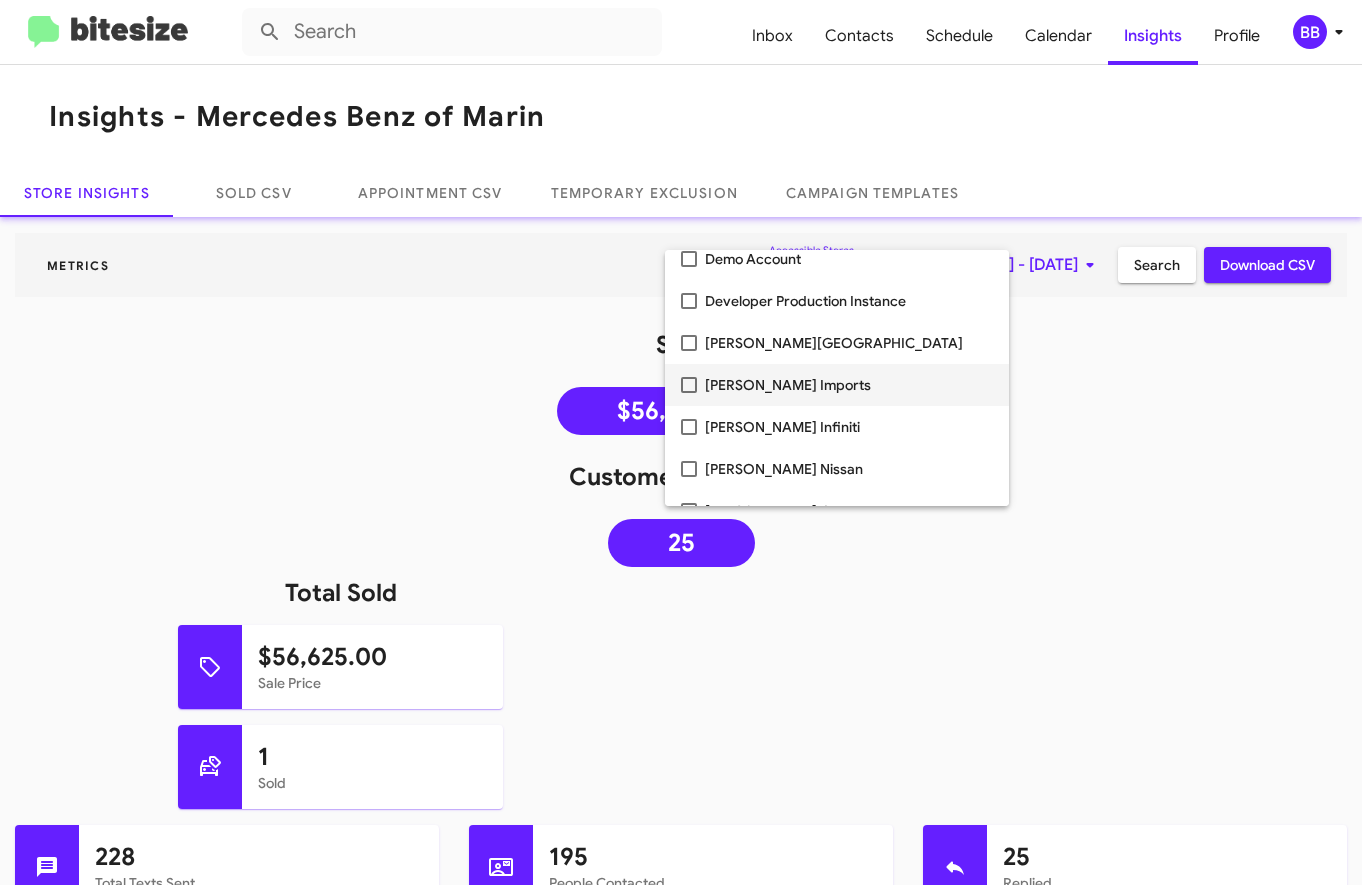 click on "Ed Hicks Imports" at bounding box center (849, 385) 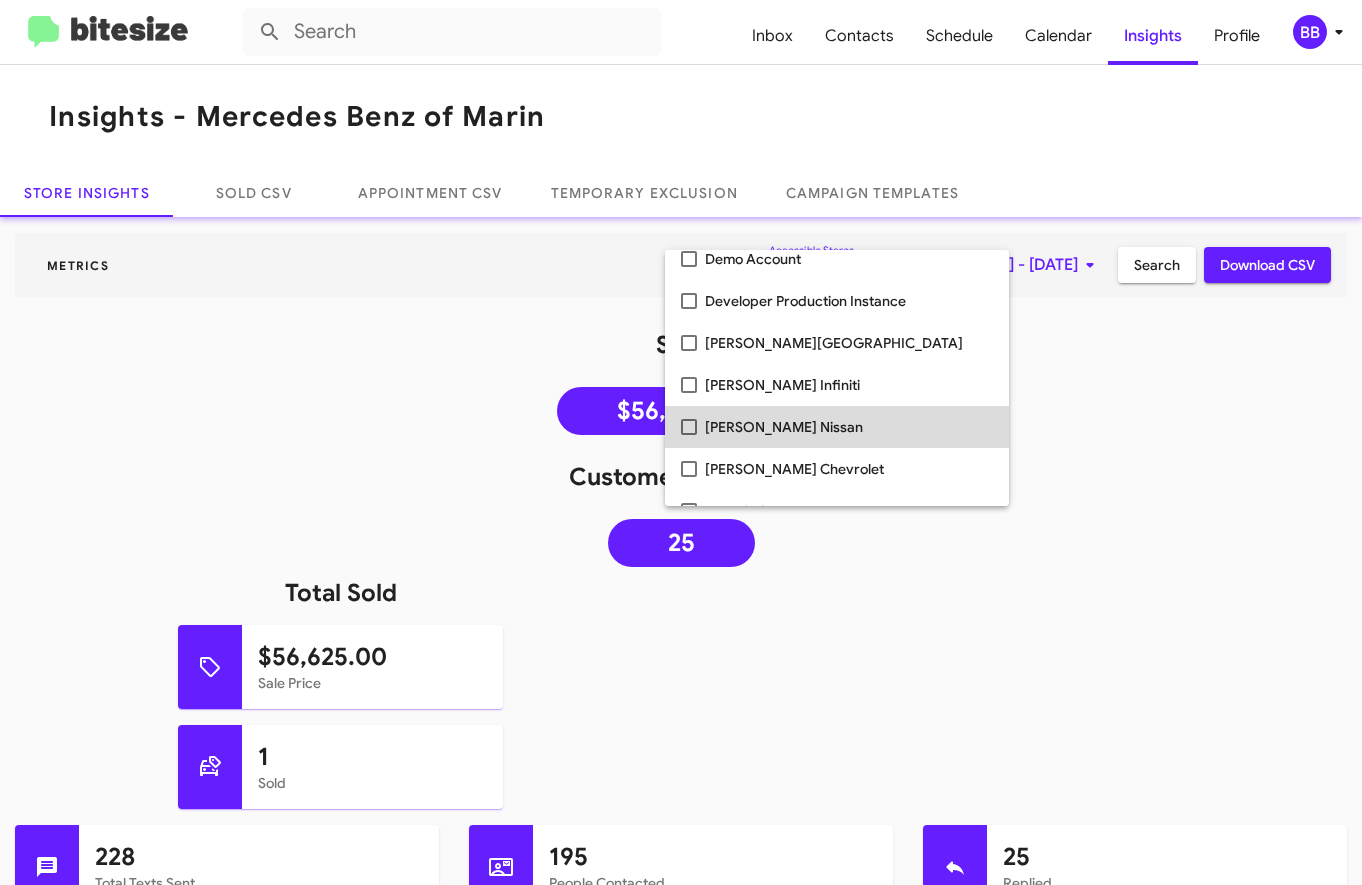 click on "Ed Hicks Nissan" at bounding box center [849, 427] 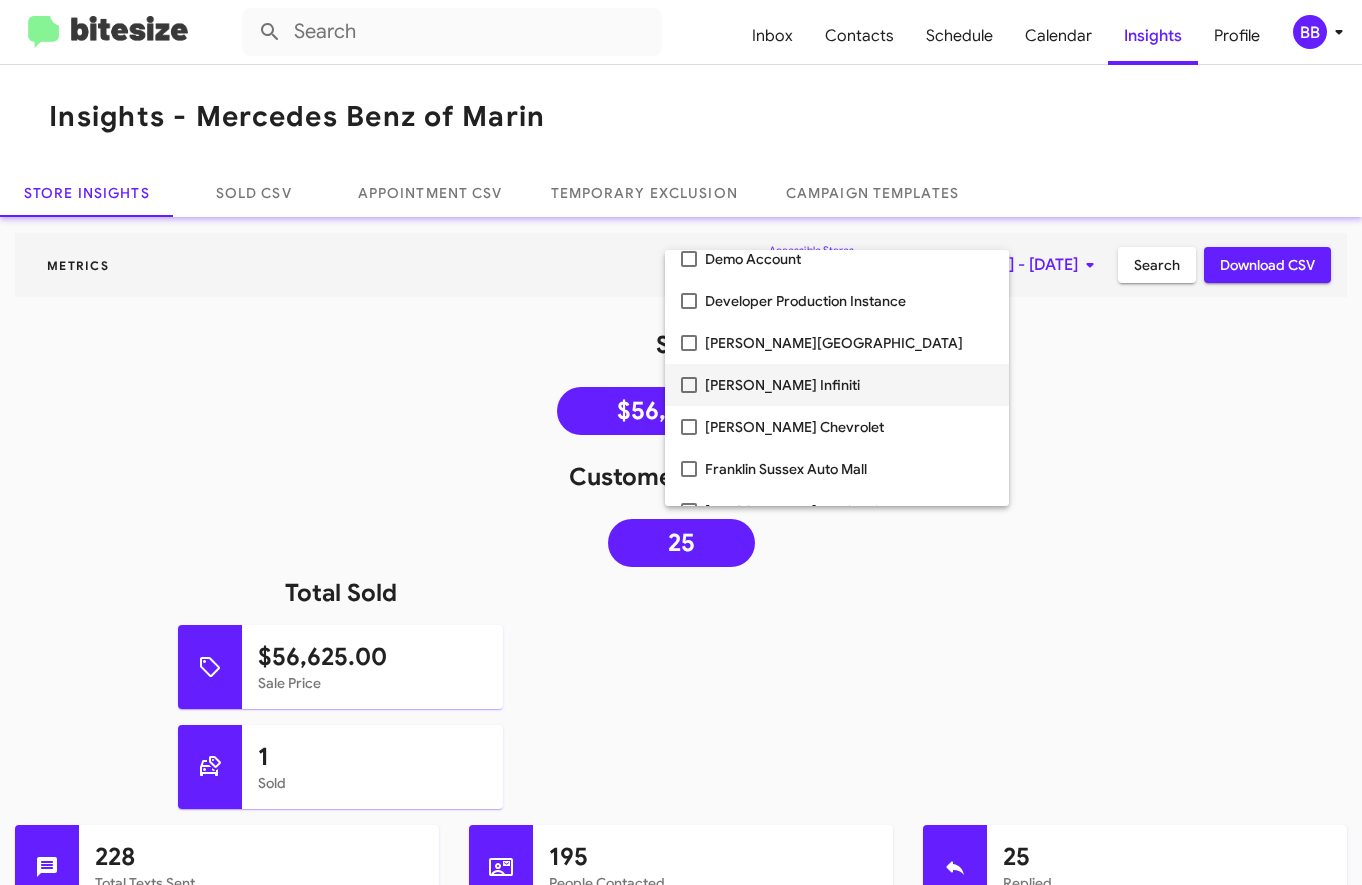 click on "Ed Hicks Infiniti" at bounding box center (849, 385) 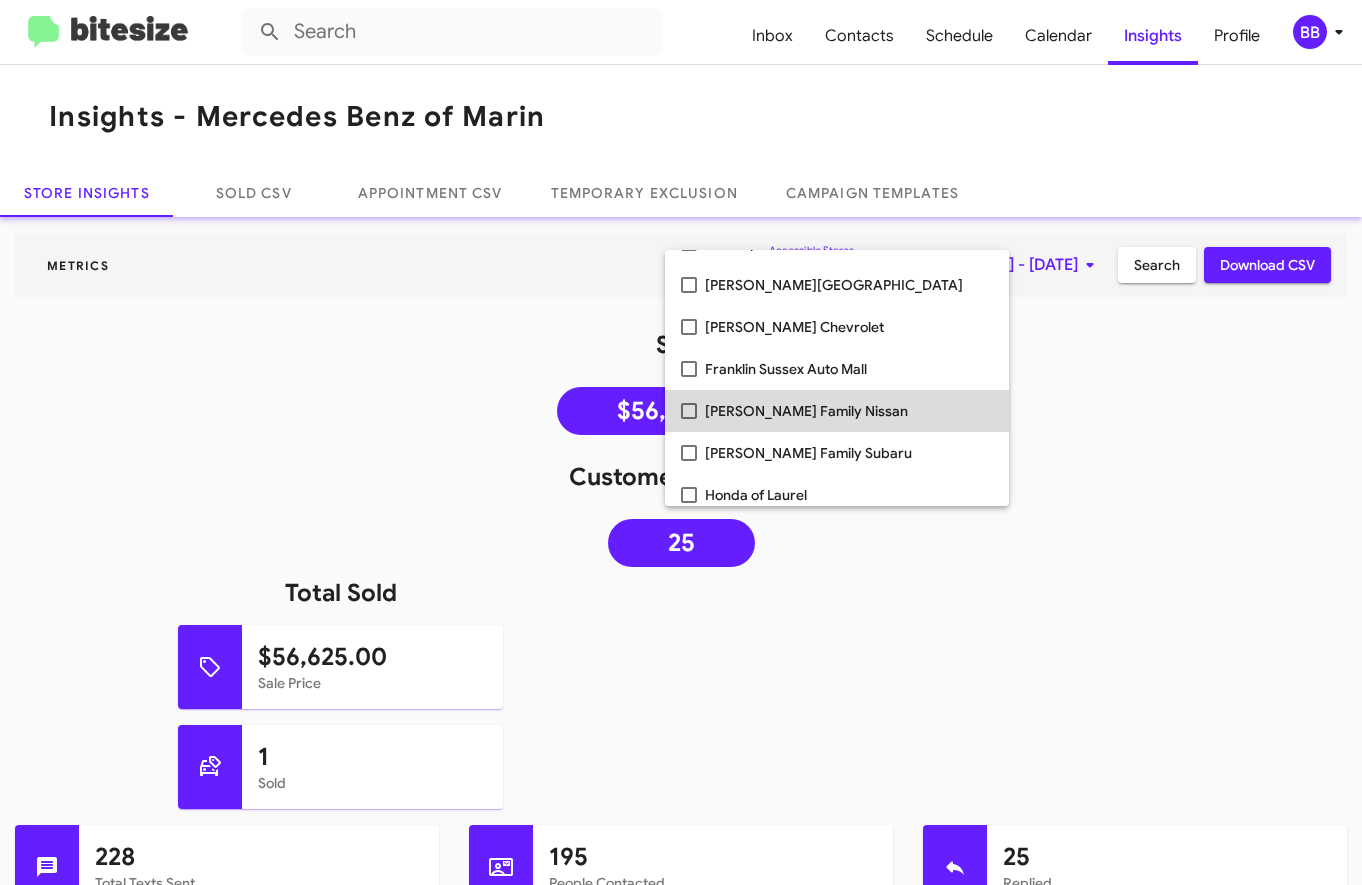 click on "Hicks Family Nissan" at bounding box center (849, 411) 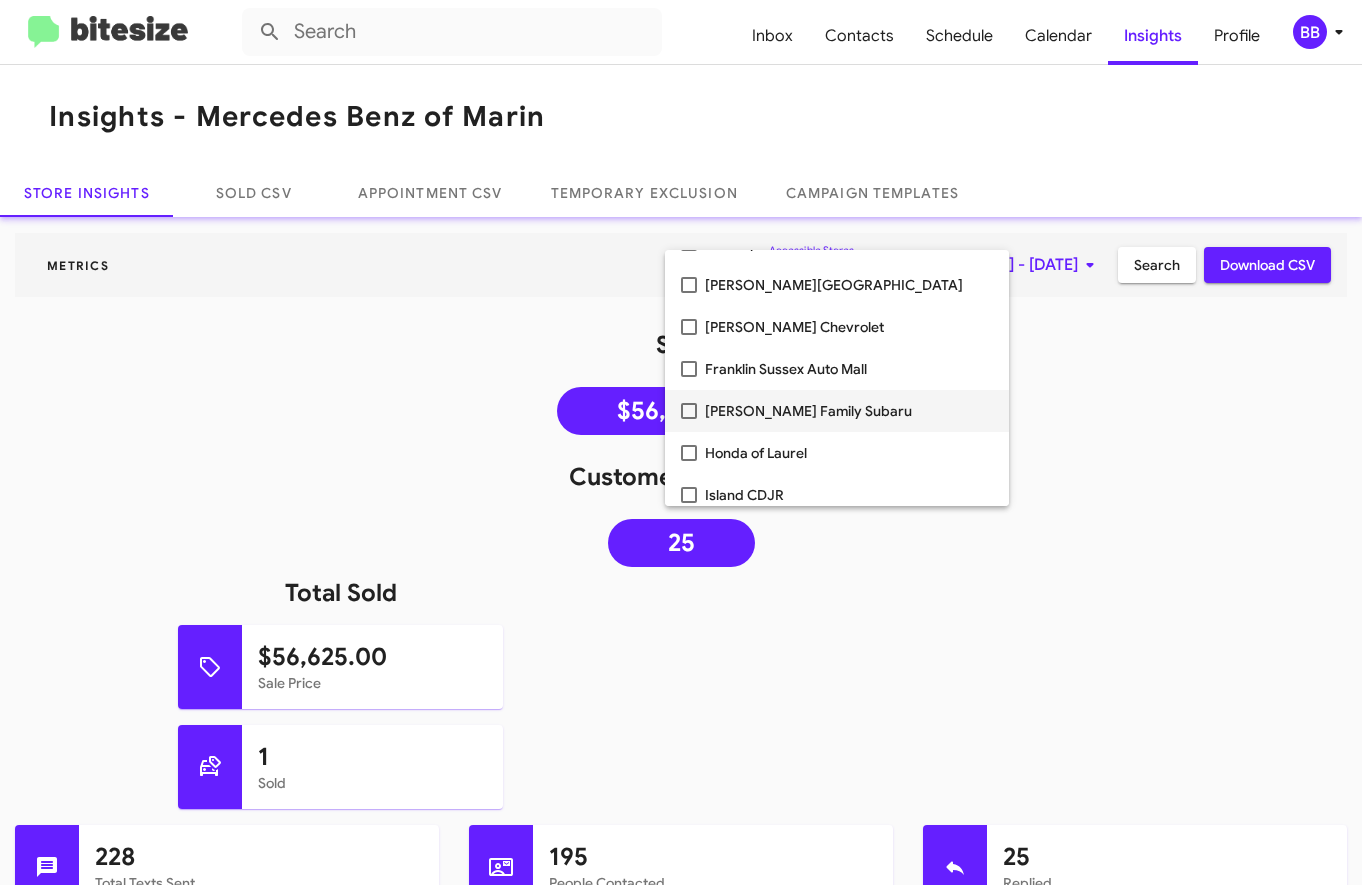 click on "Hicks Family Subaru" at bounding box center (849, 411) 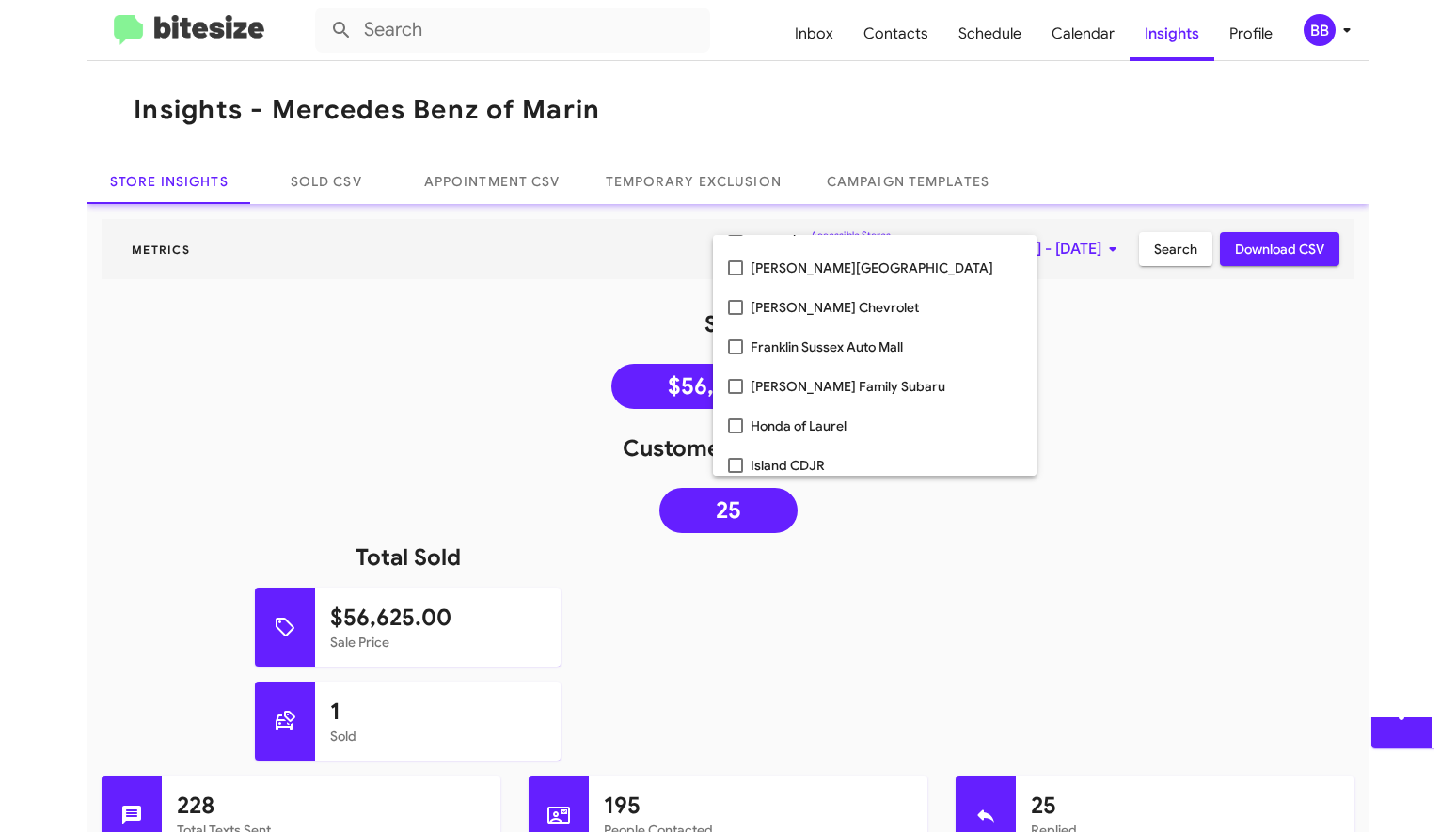 scroll, scrollTop: 1053, scrollLeft: 0, axis: vertical 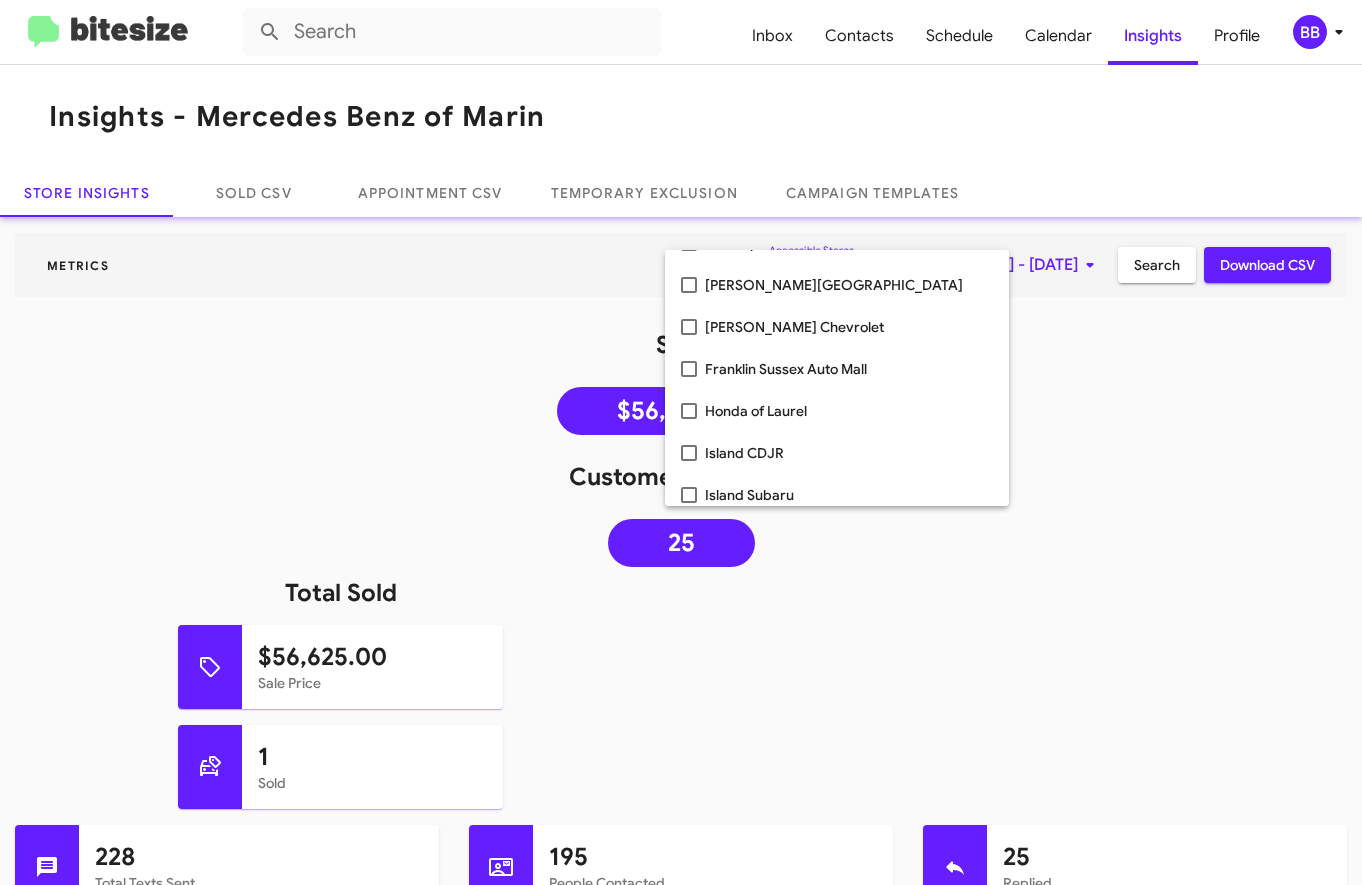 click at bounding box center [681, 442] 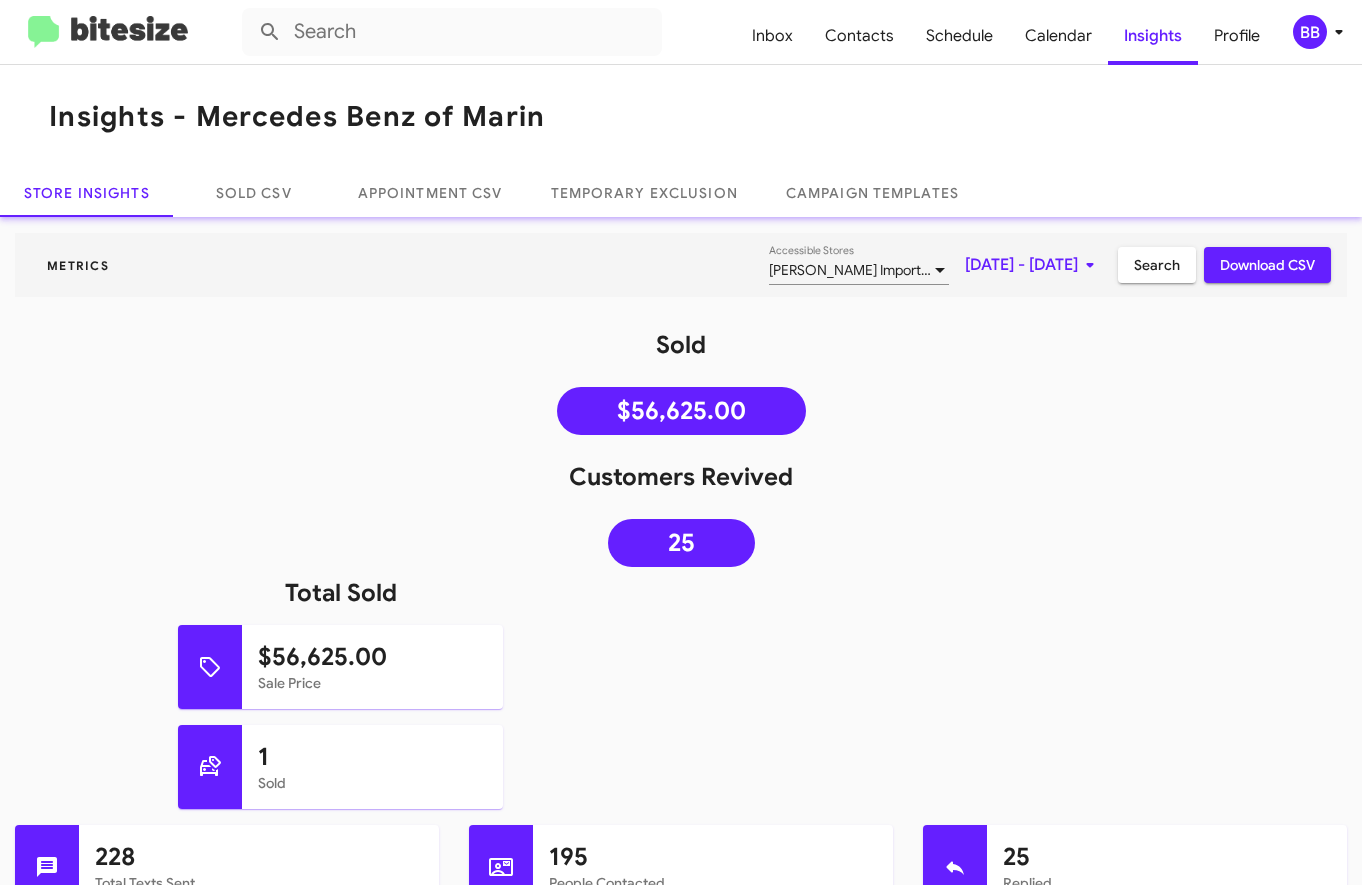 click on "Search" 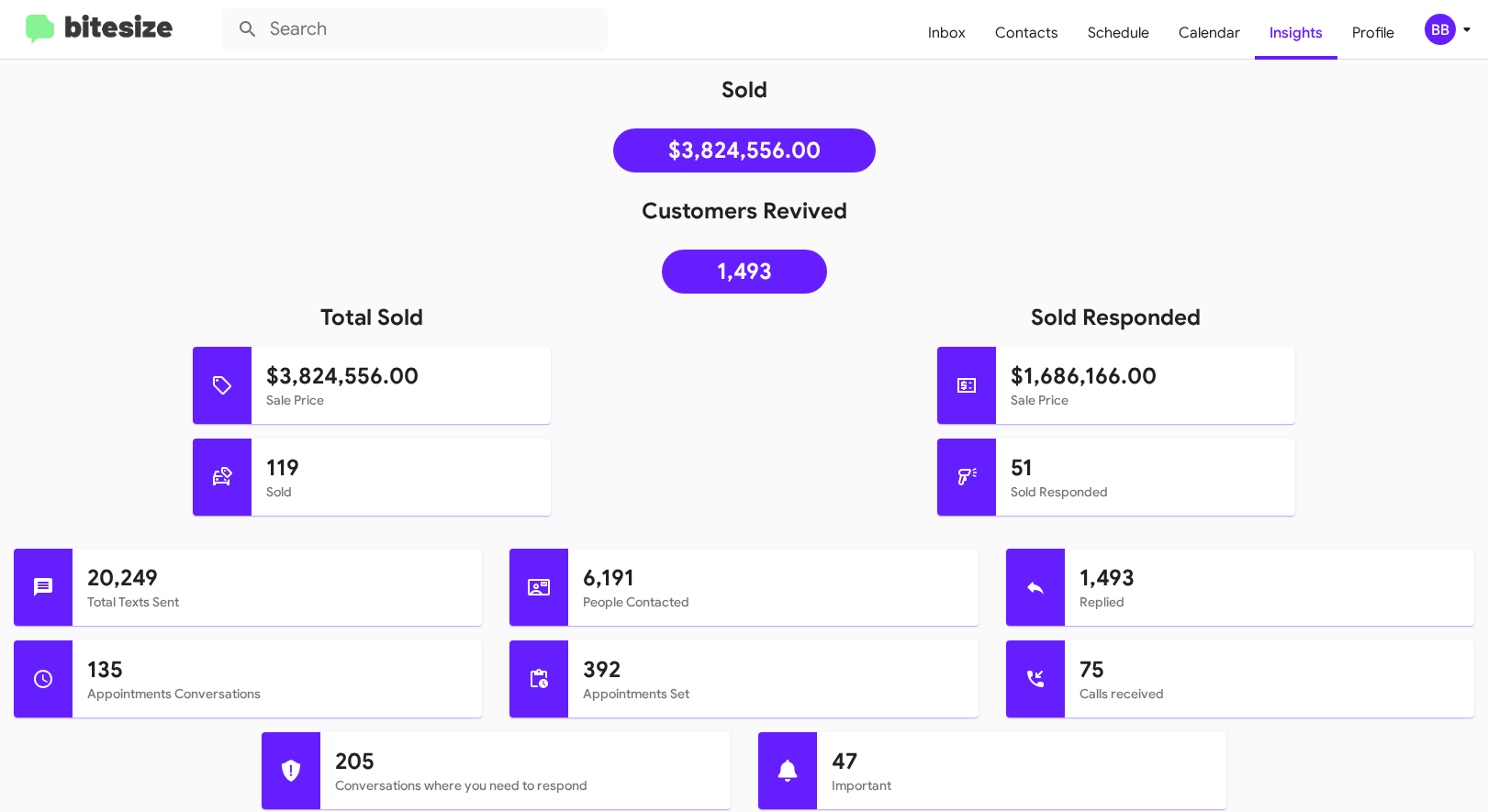 scroll, scrollTop: 0, scrollLeft: 0, axis: both 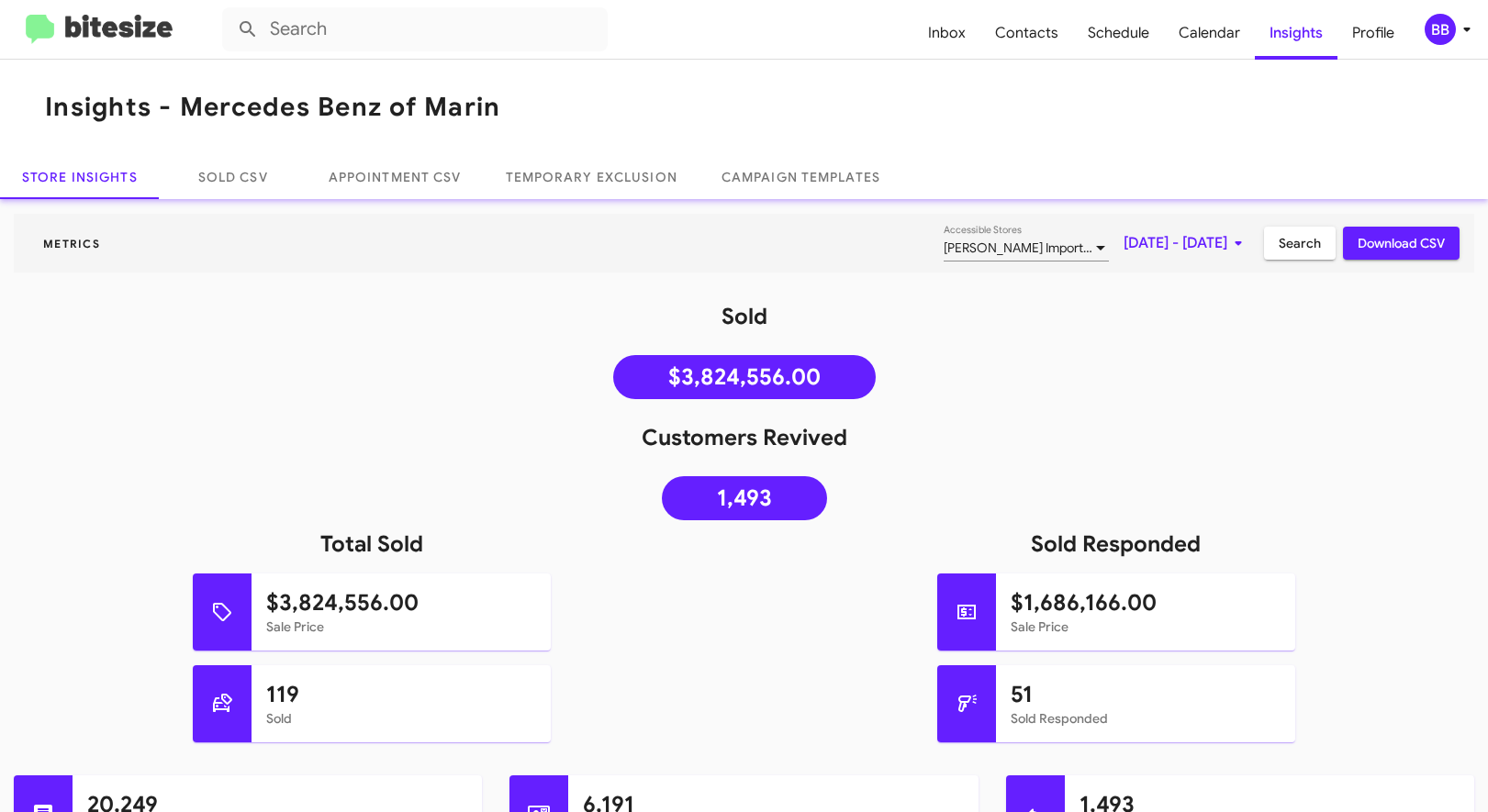 click on "Mar 1, 2025 - Jul 9, 2025" 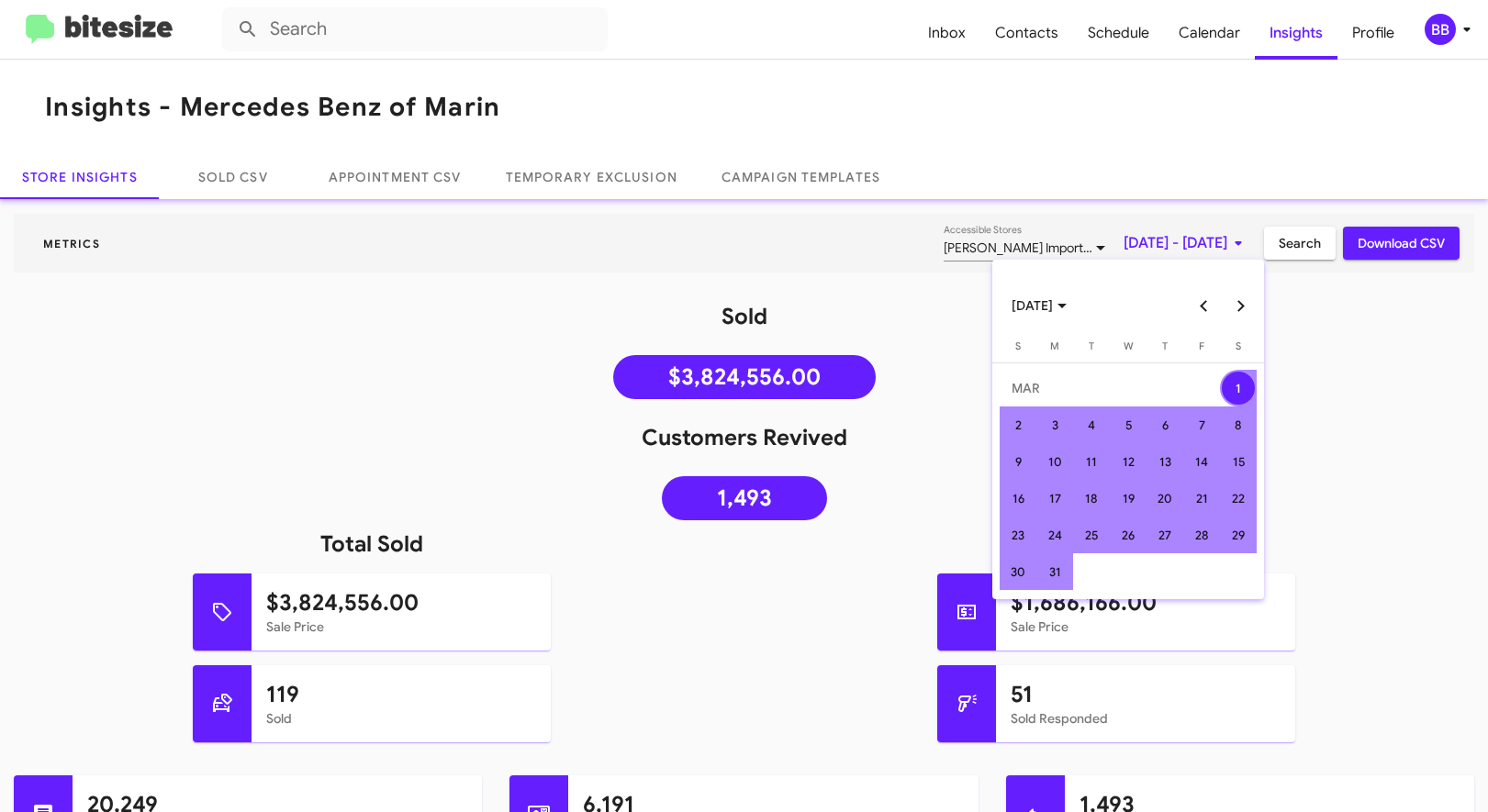 click at bounding box center [744, 406] 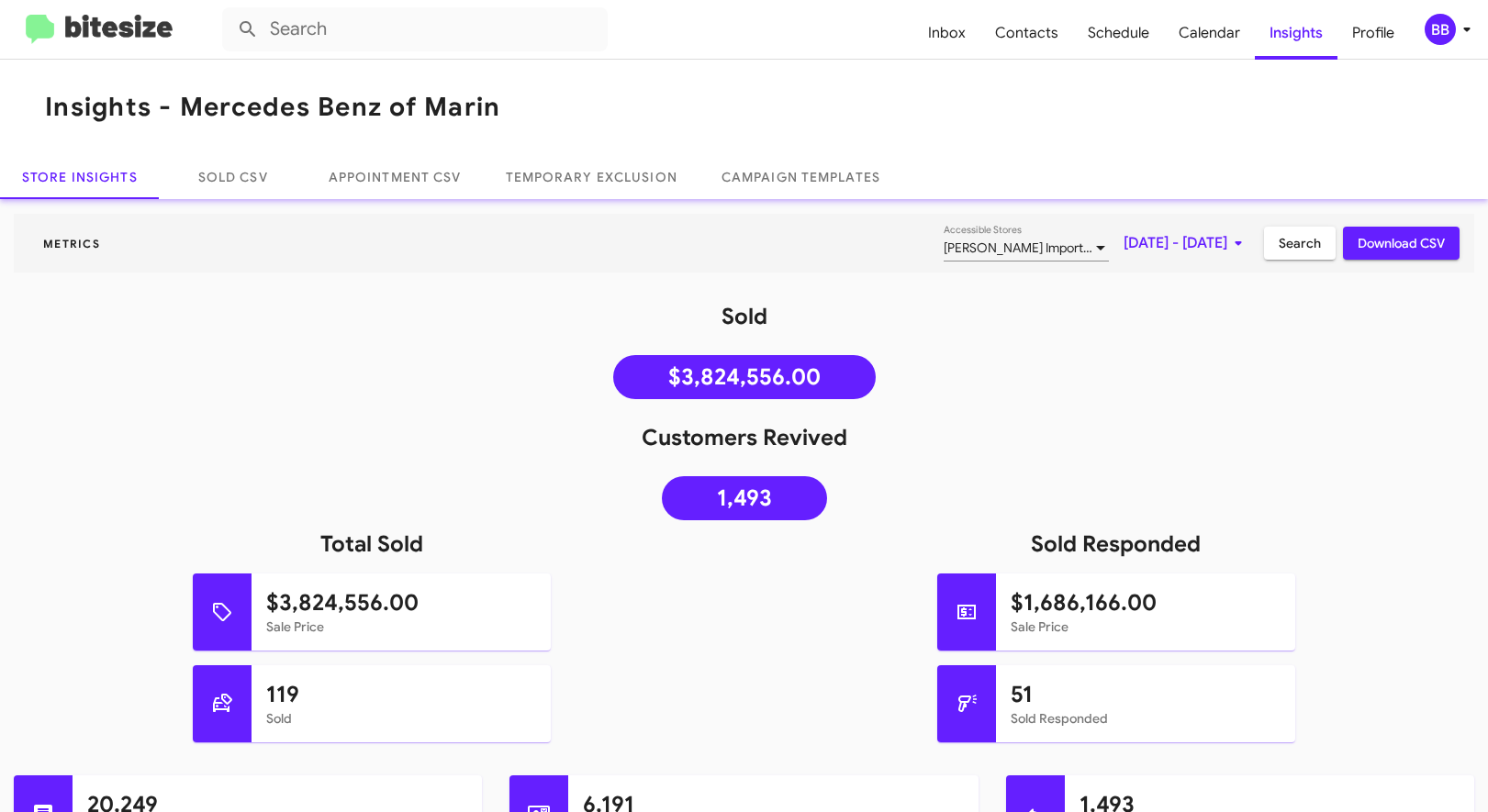 scroll, scrollTop: 952, scrollLeft: 0, axis: vertical 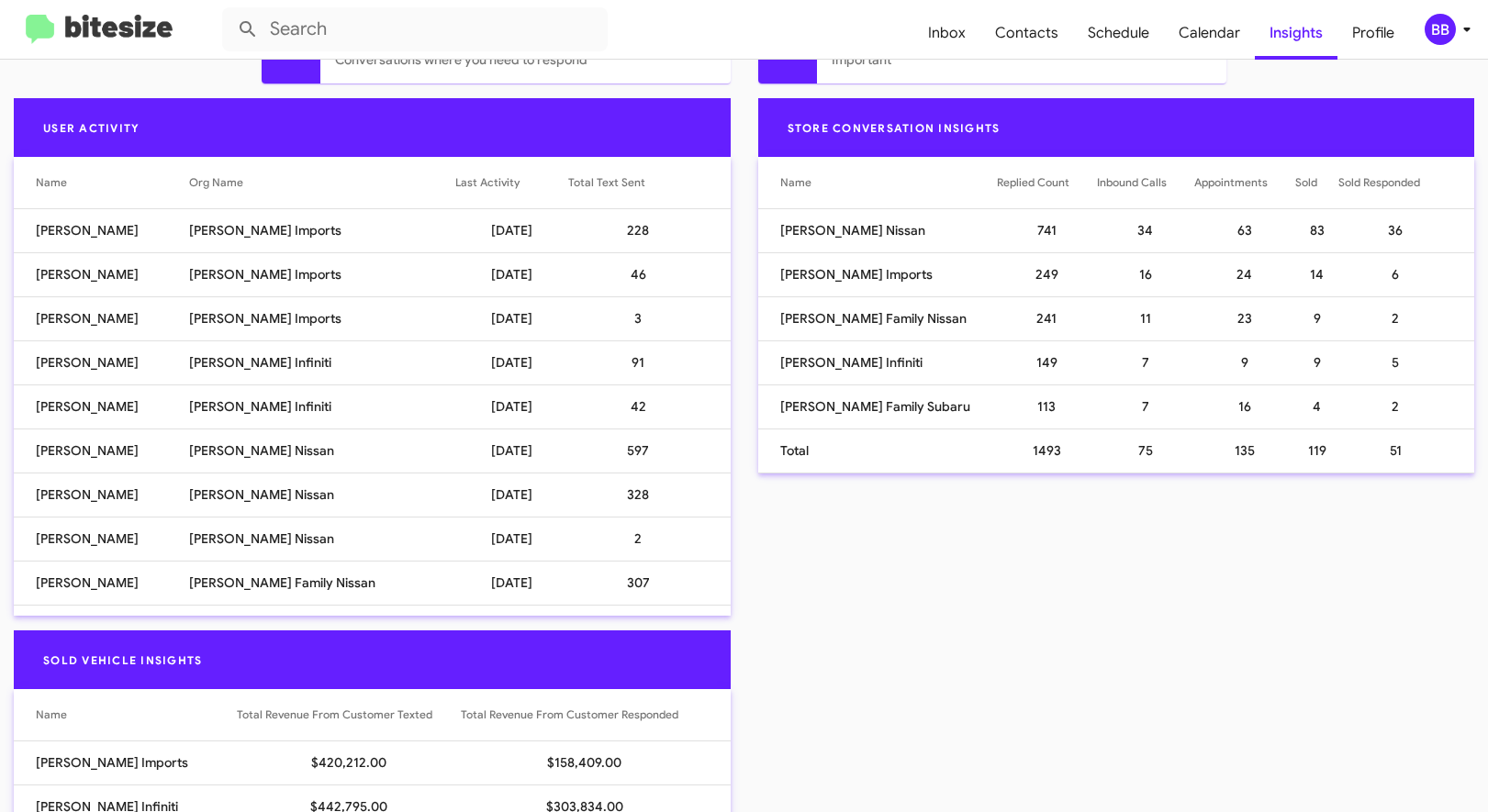 type 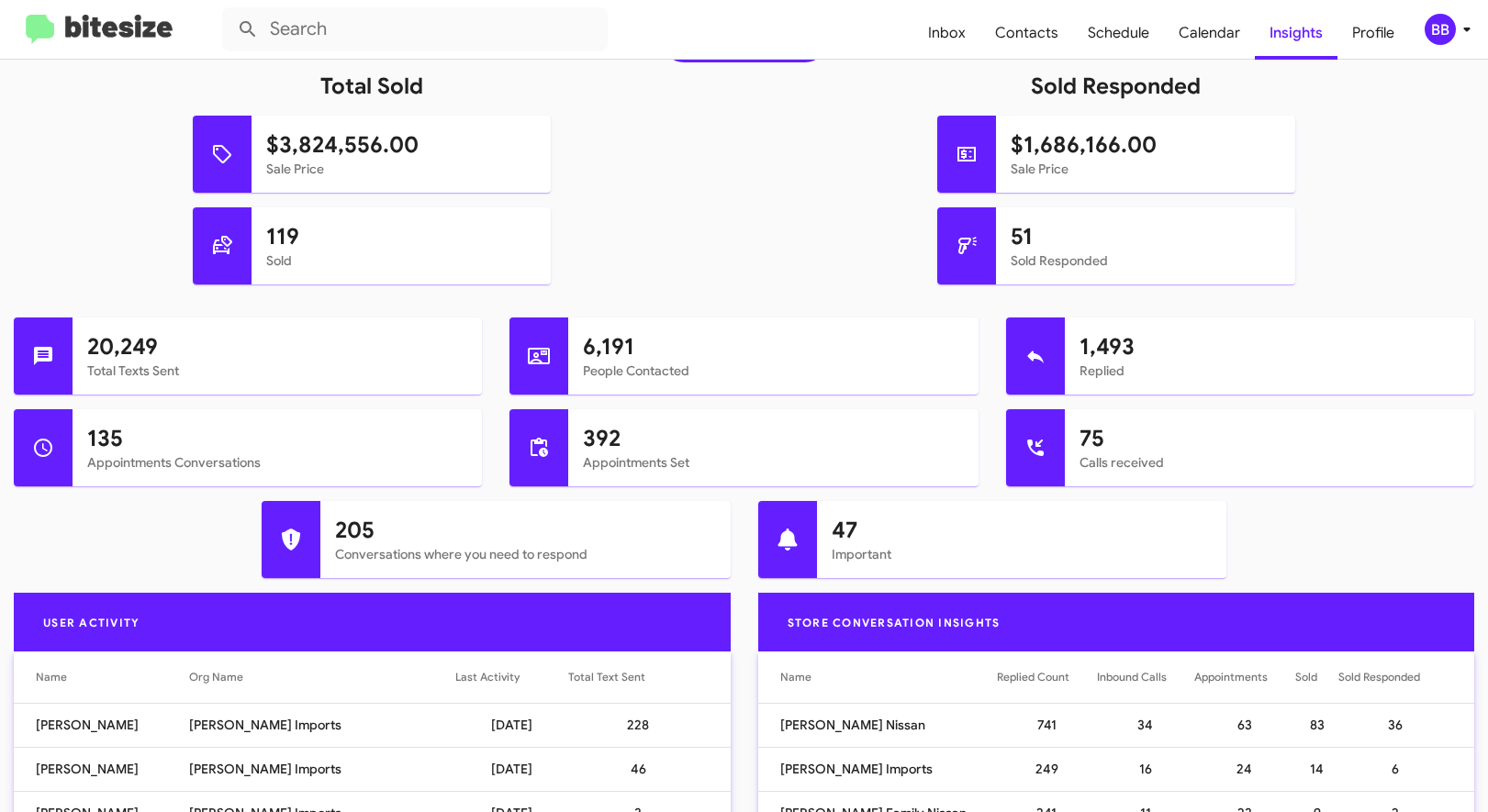 scroll, scrollTop: 863, scrollLeft: 0, axis: vertical 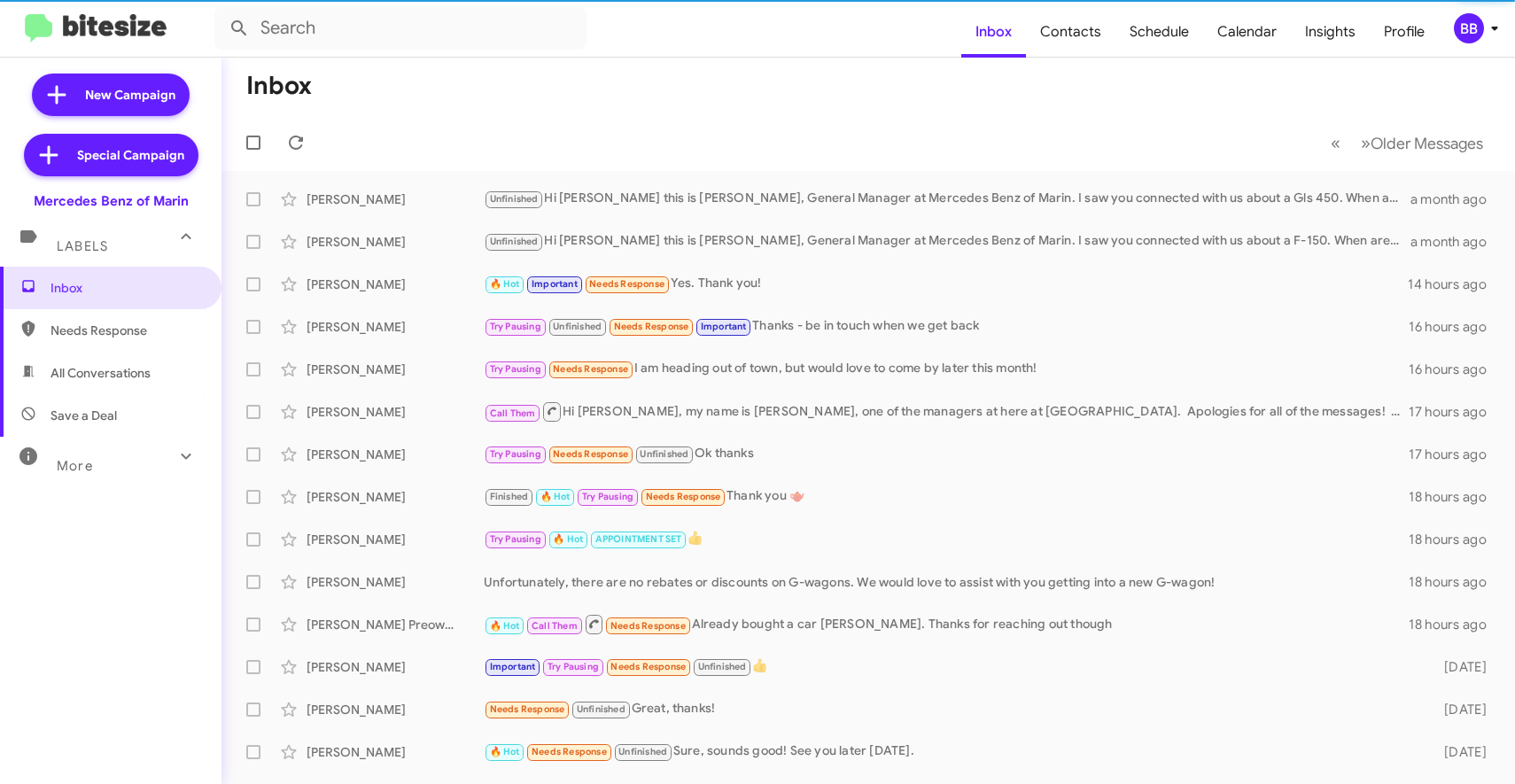 click on "BB" 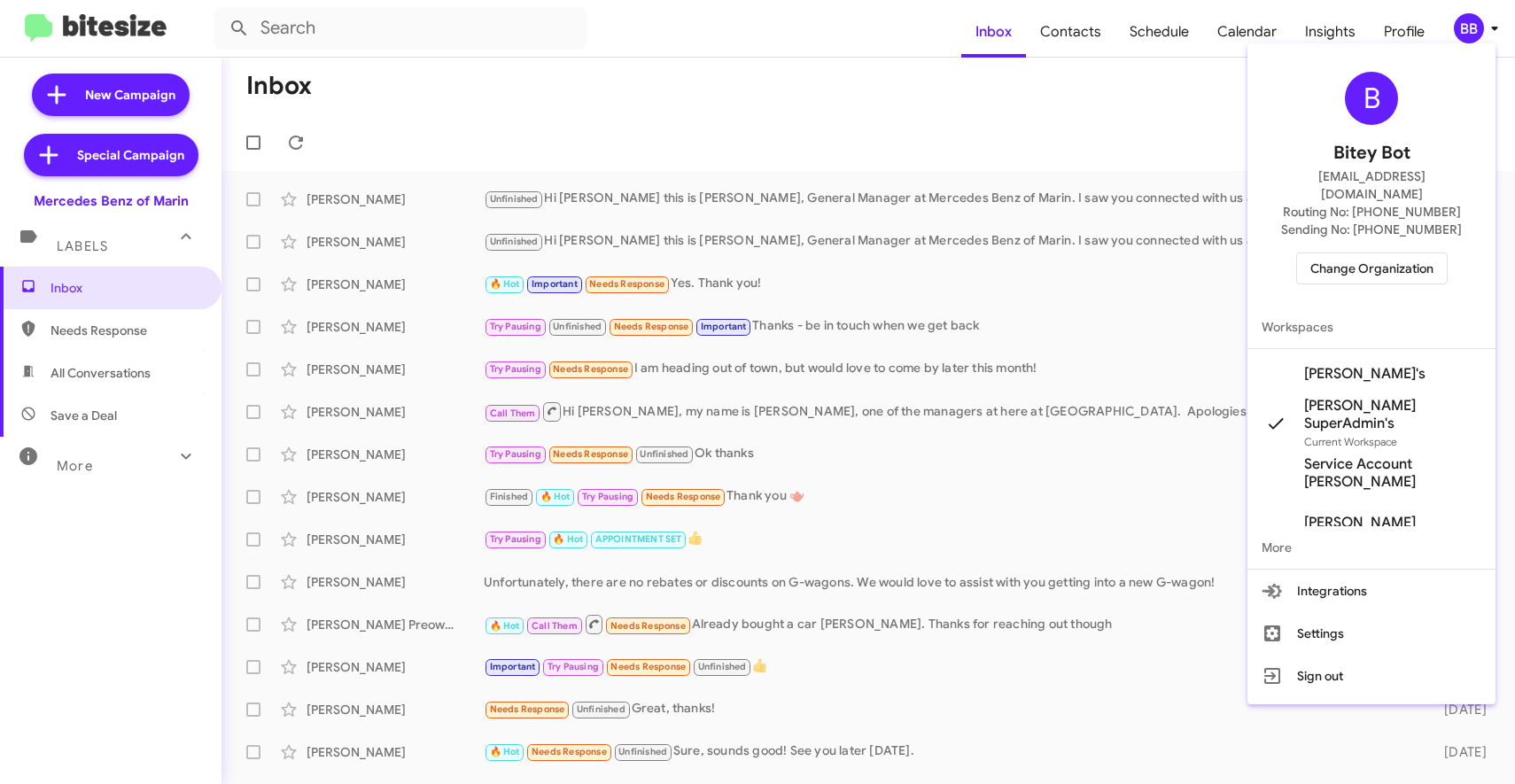 click on "Change Organization" at bounding box center [1371, 268] 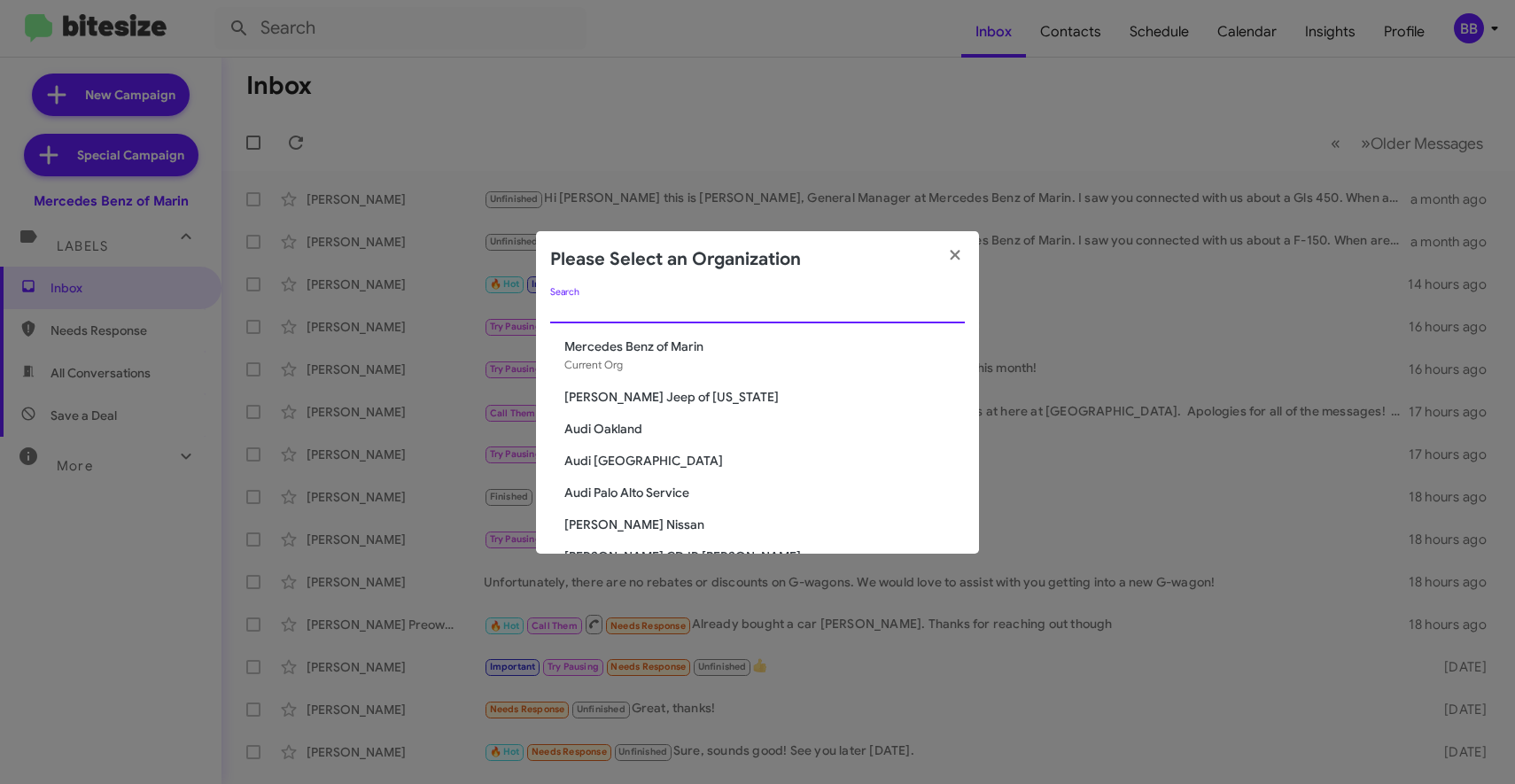 click on "Search" at bounding box center [758, 310] 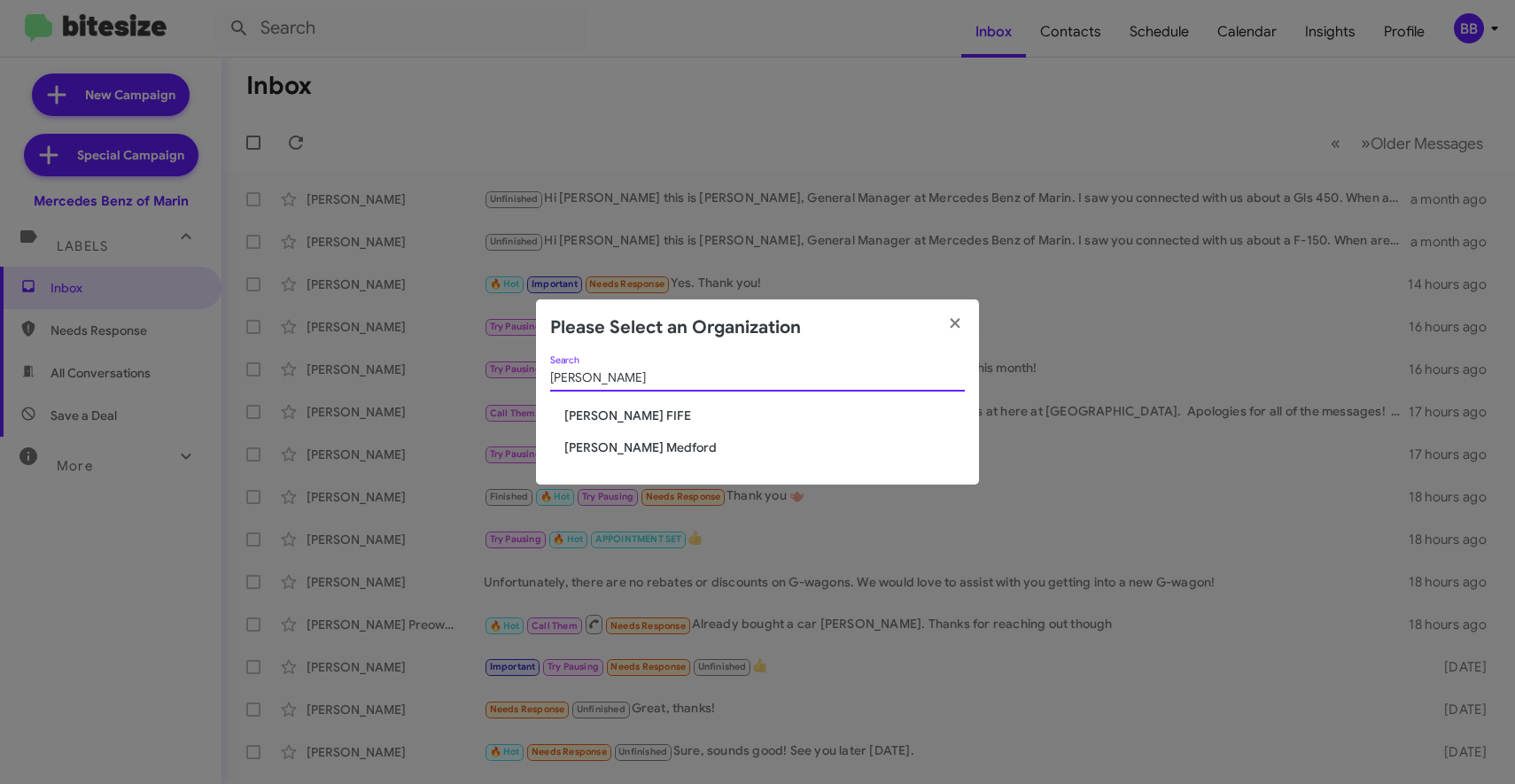 type on "john" 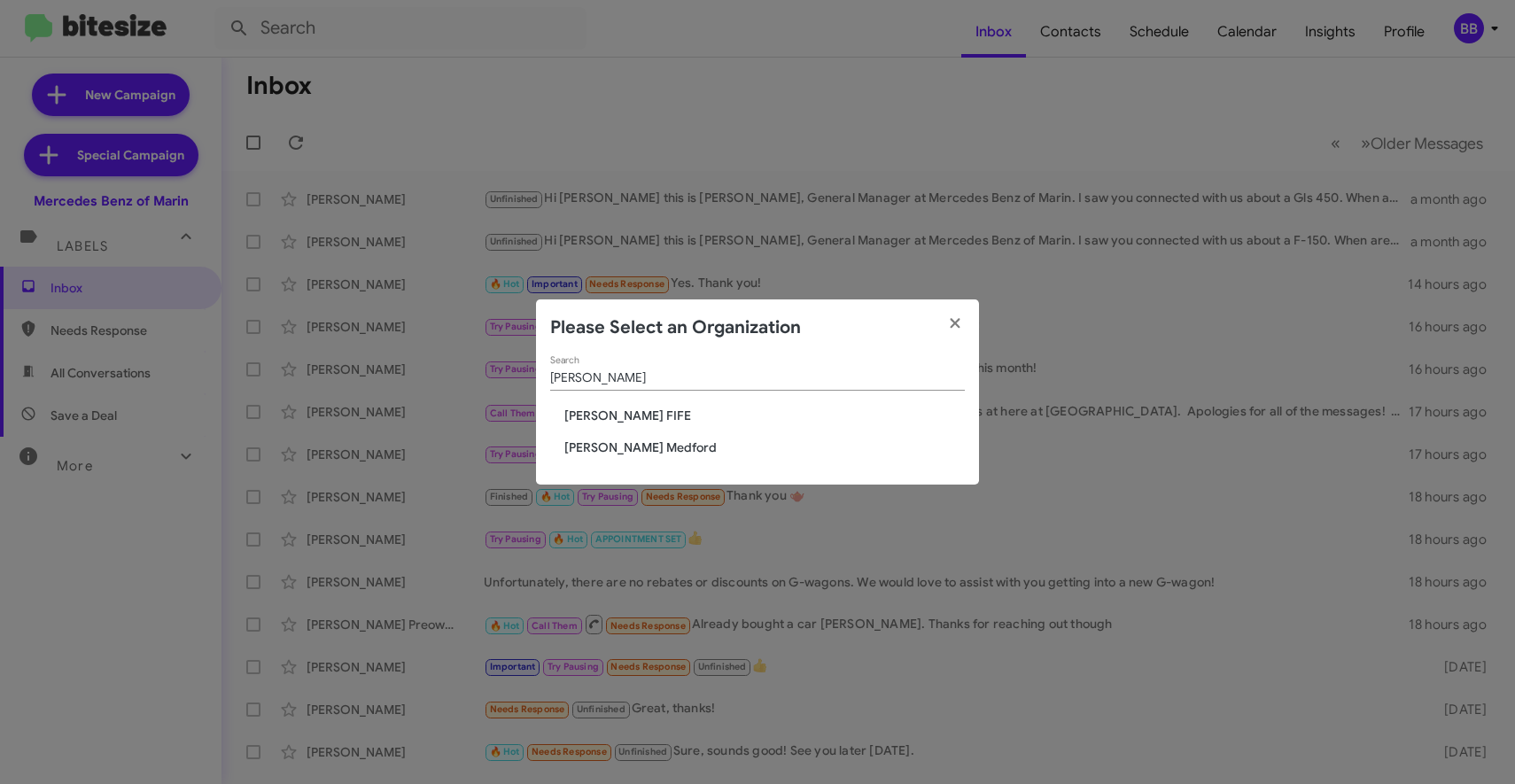 click on "Johnson RV Medford" 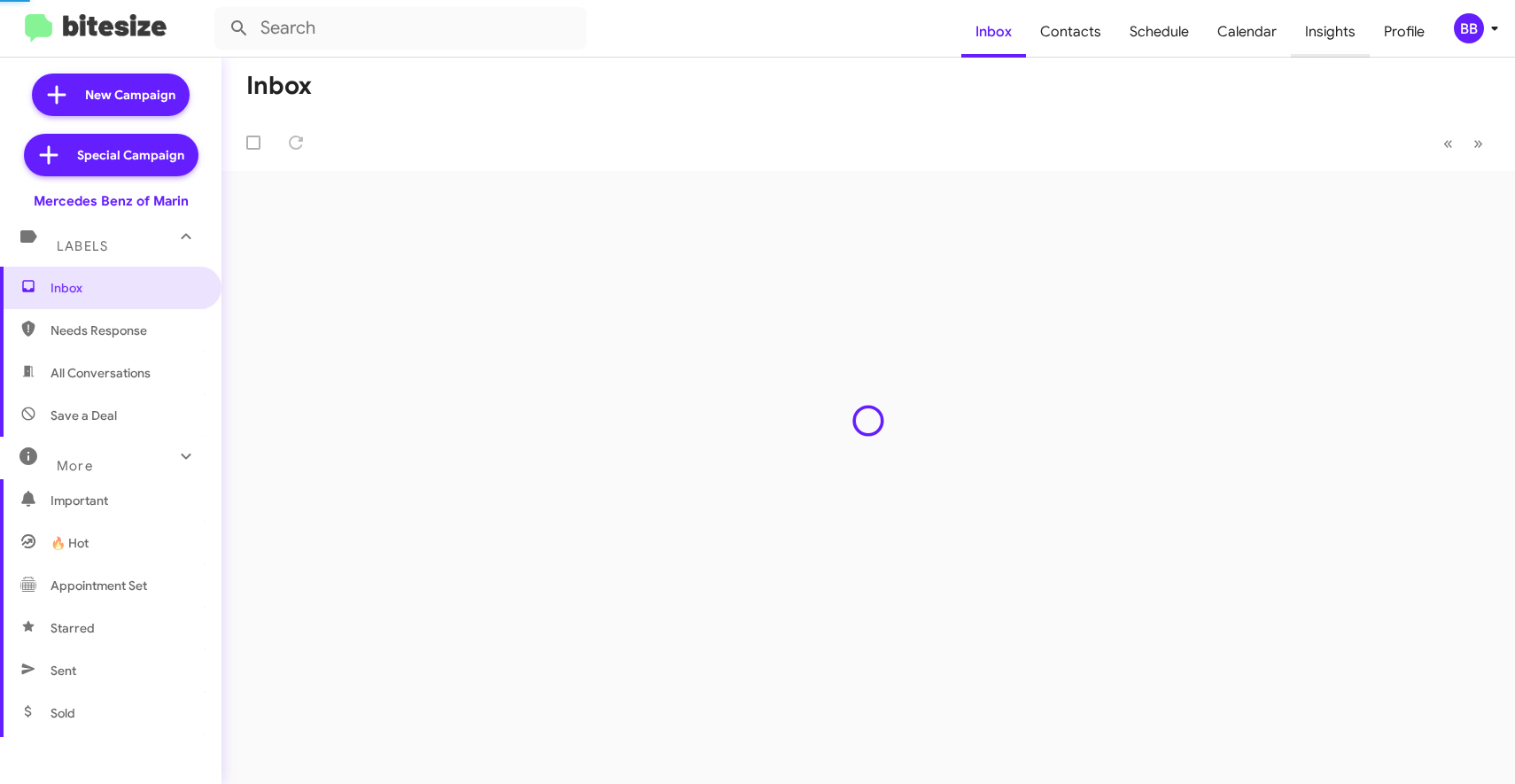 scroll, scrollTop: 0, scrollLeft: 0, axis: both 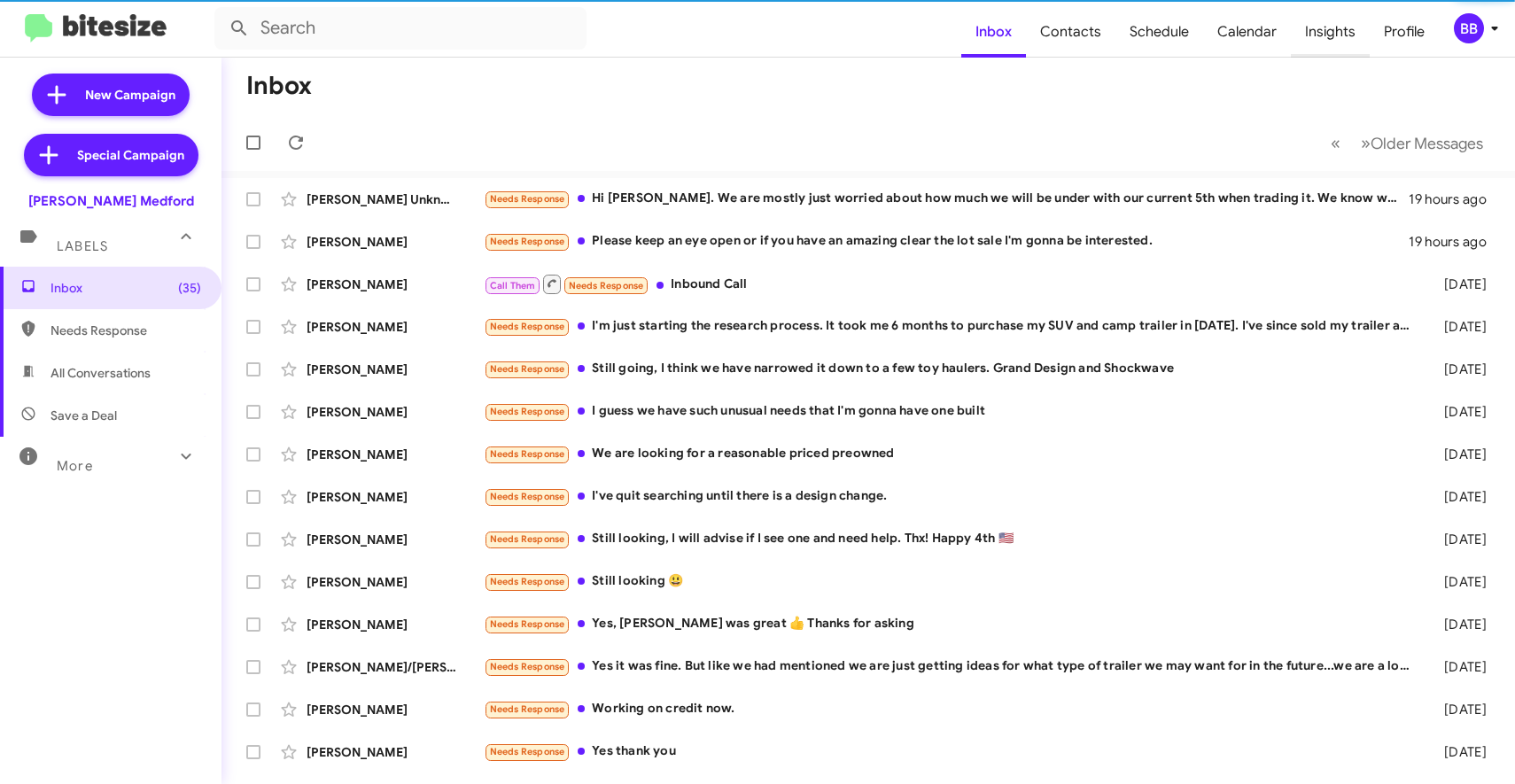 click on "Insights" 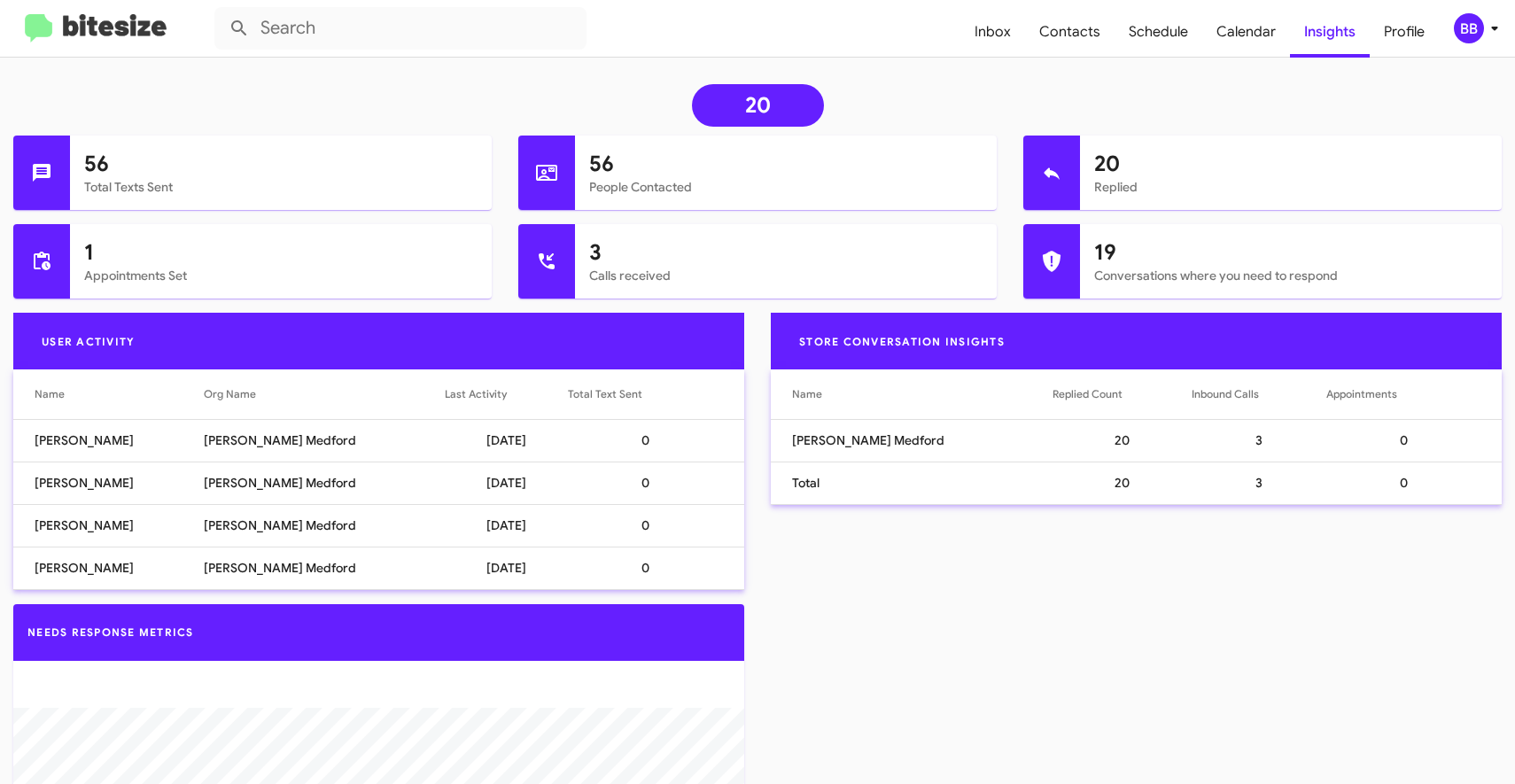 scroll, scrollTop: 275, scrollLeft: 0, axis: vertical 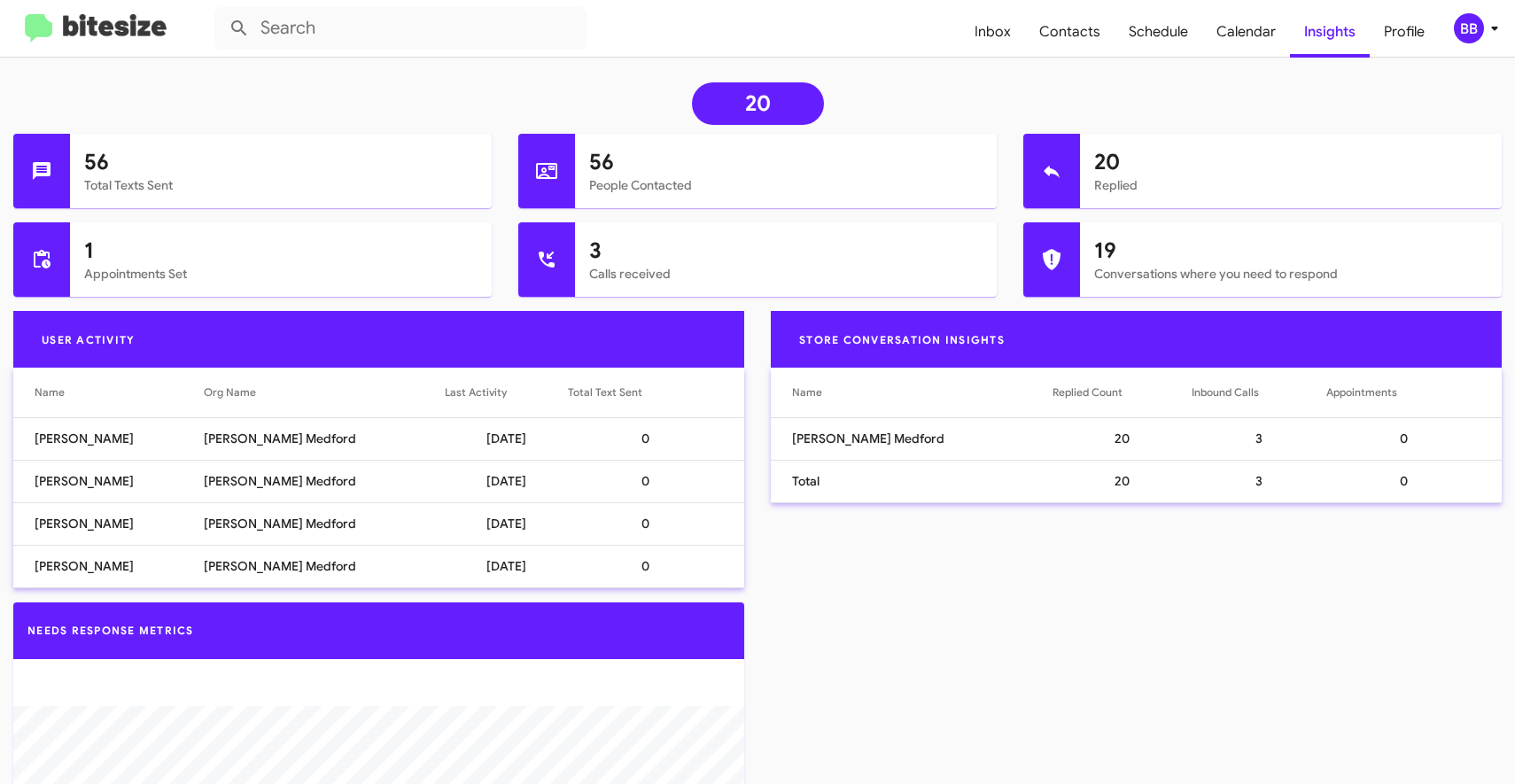 click on "Jeff Espinosa" at bounding box center [108, 481] 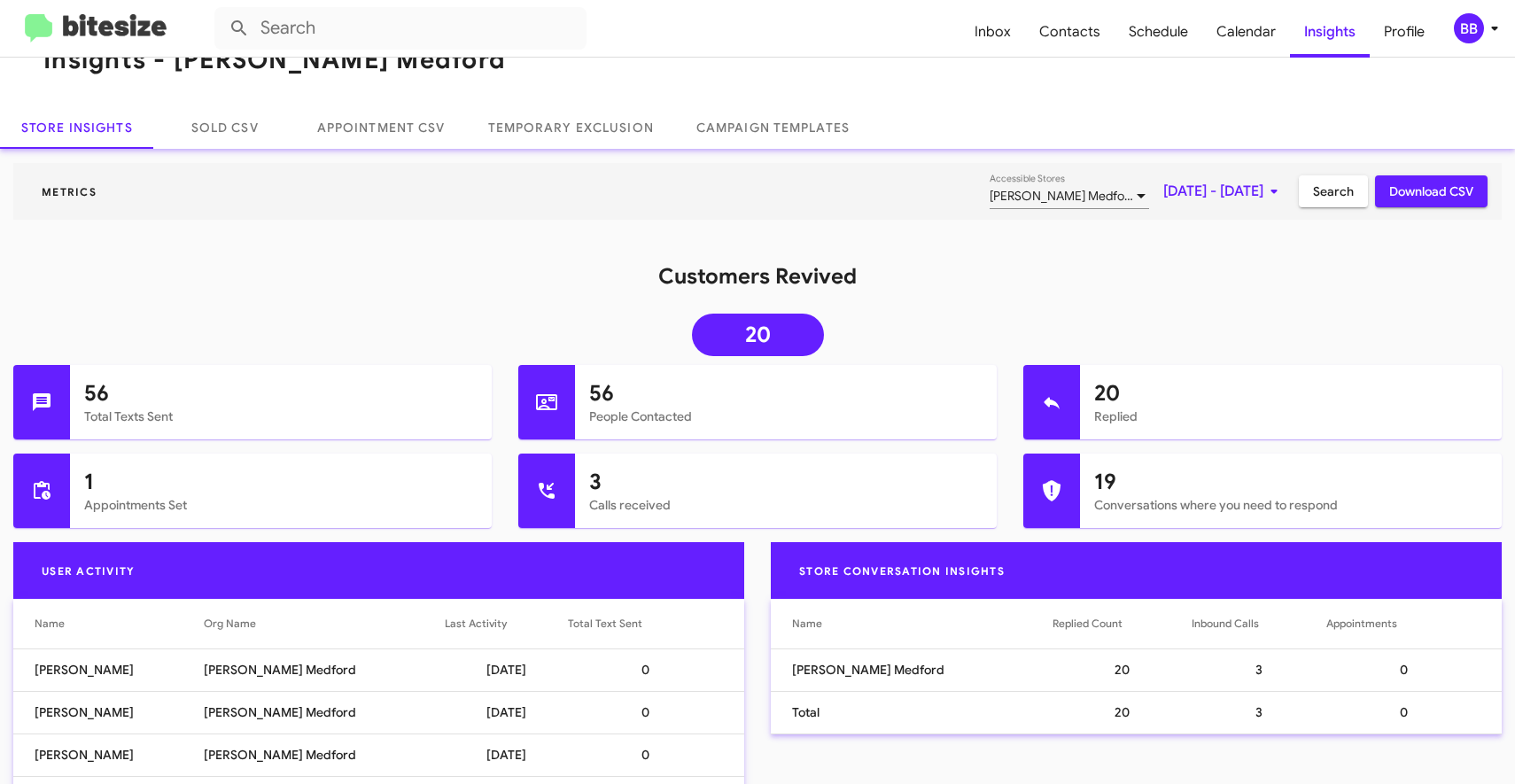 scroll, scrollTop: 0, scrollLeft: 0, axis: both 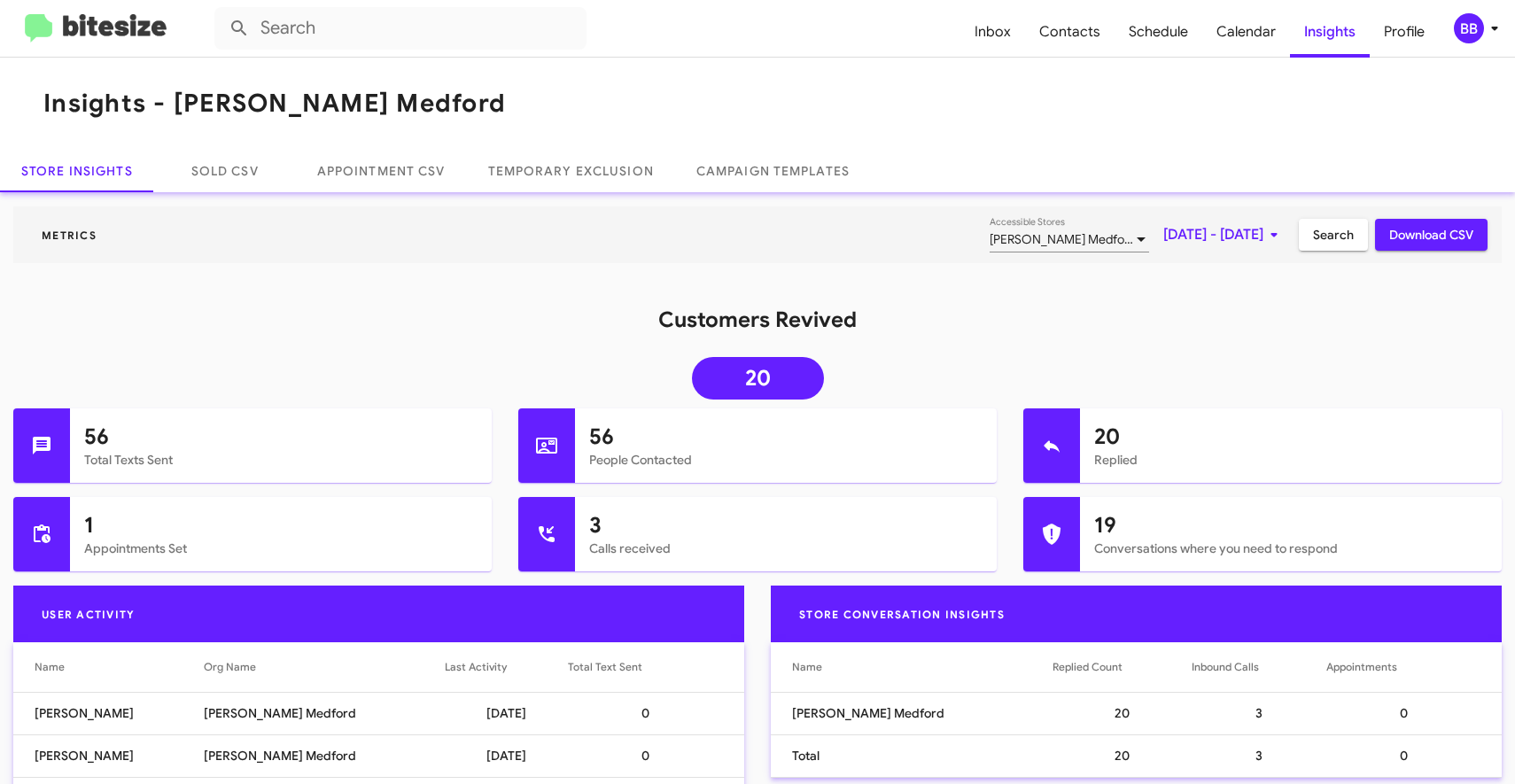 click 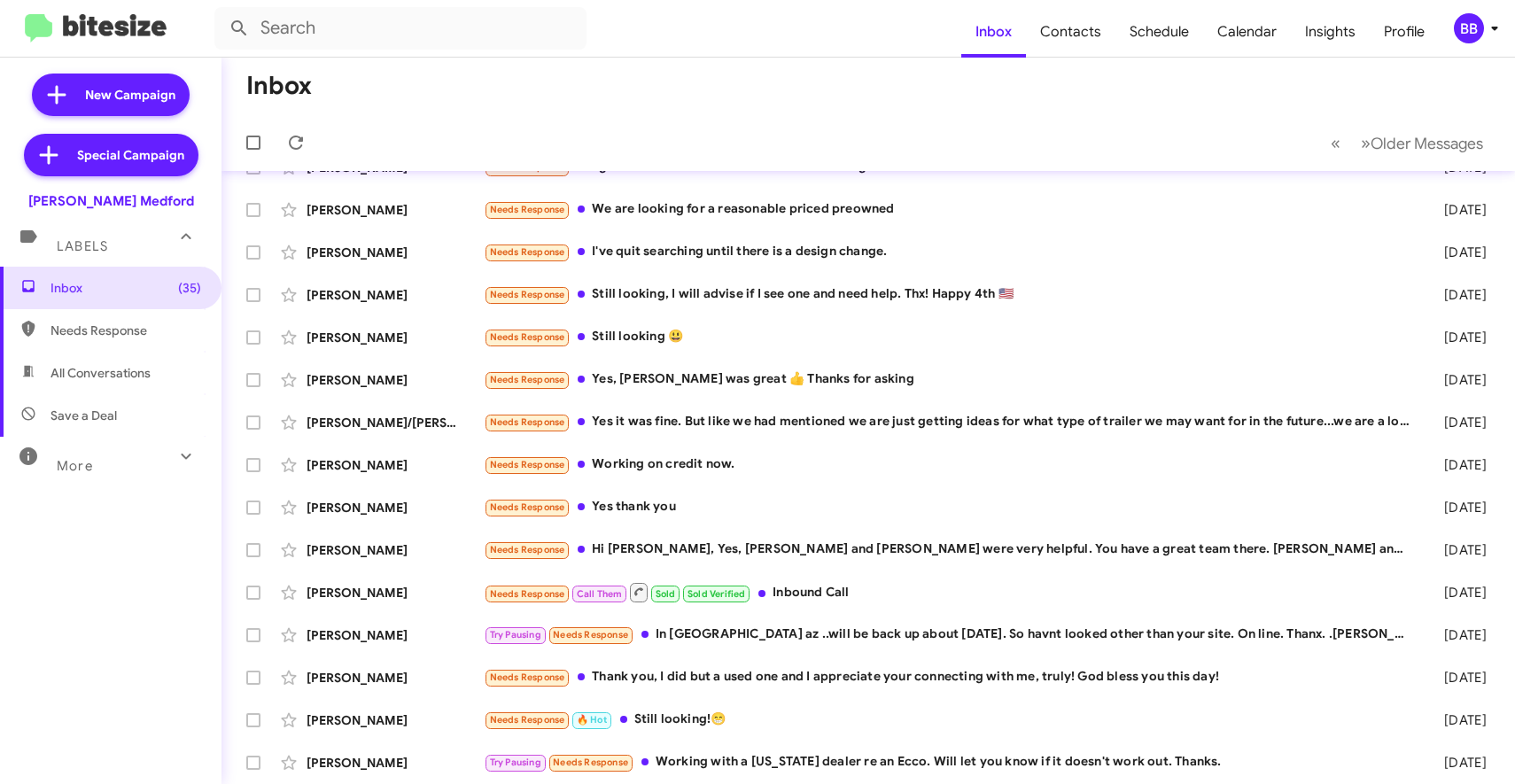 scroll, scrollTop: 0, scrollLeft: 0, axis: both 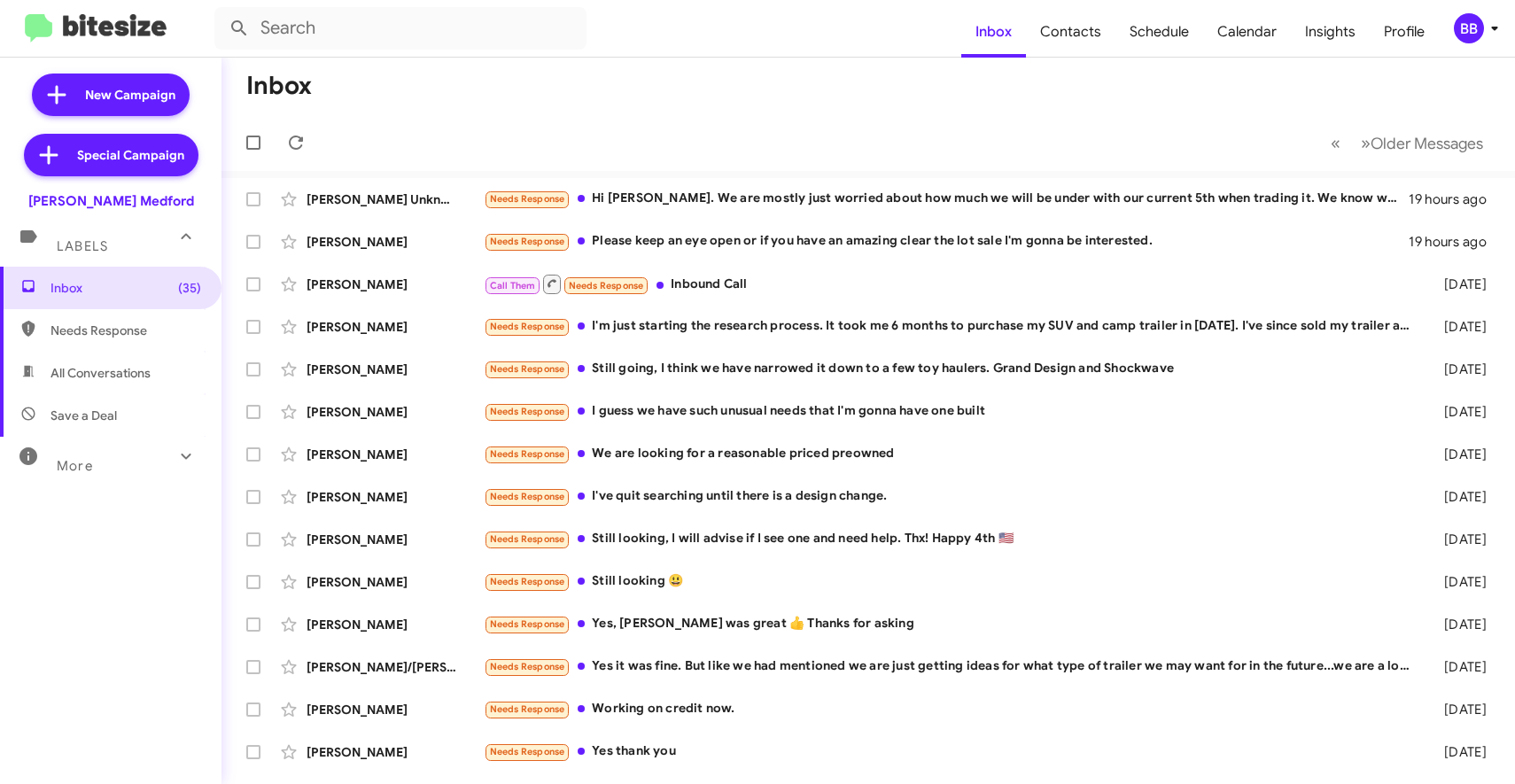 click on "BB" 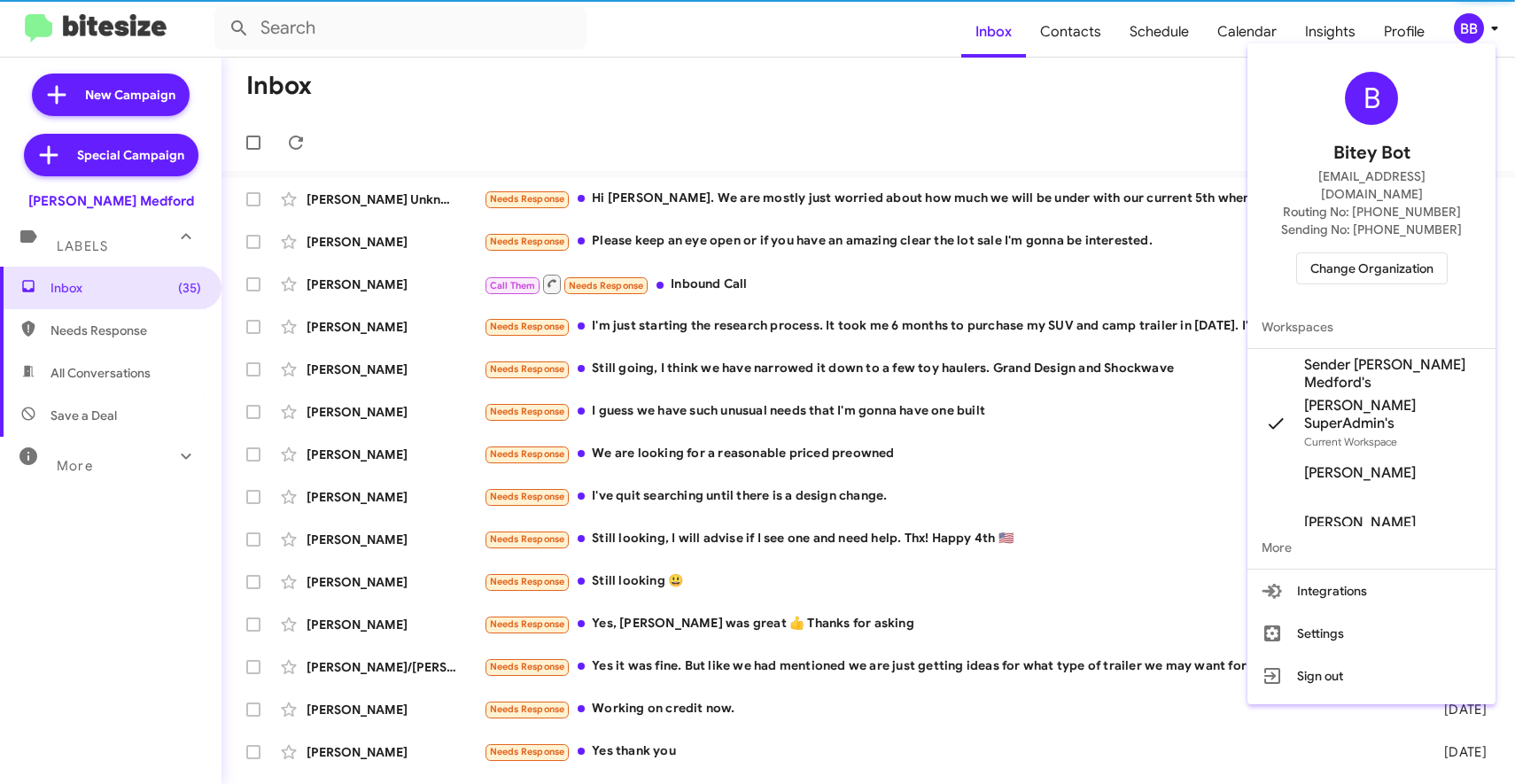 click on "Change Organization" at bounding box center (1371, 268) 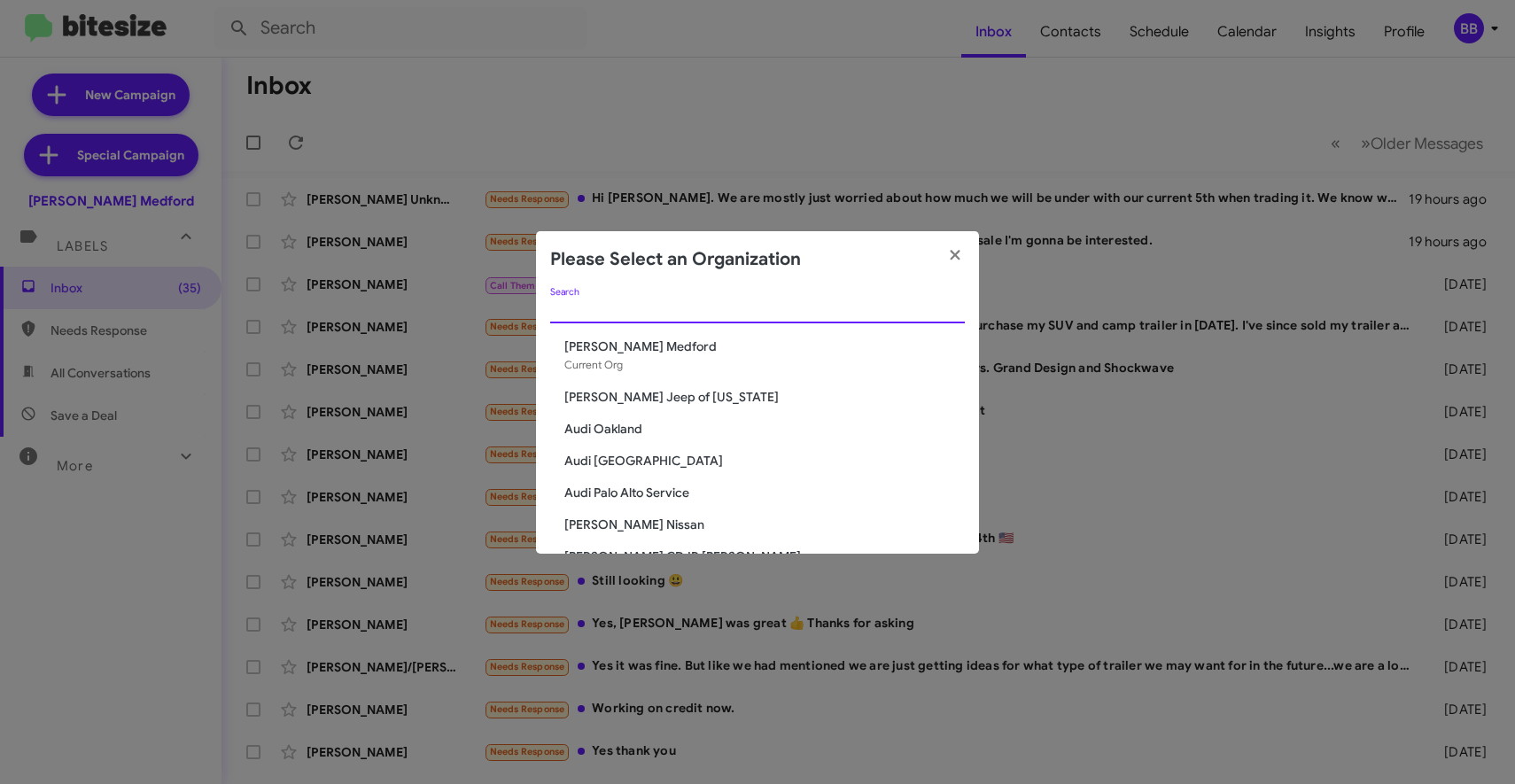 click on "Search" at bounding box center (758, 310) 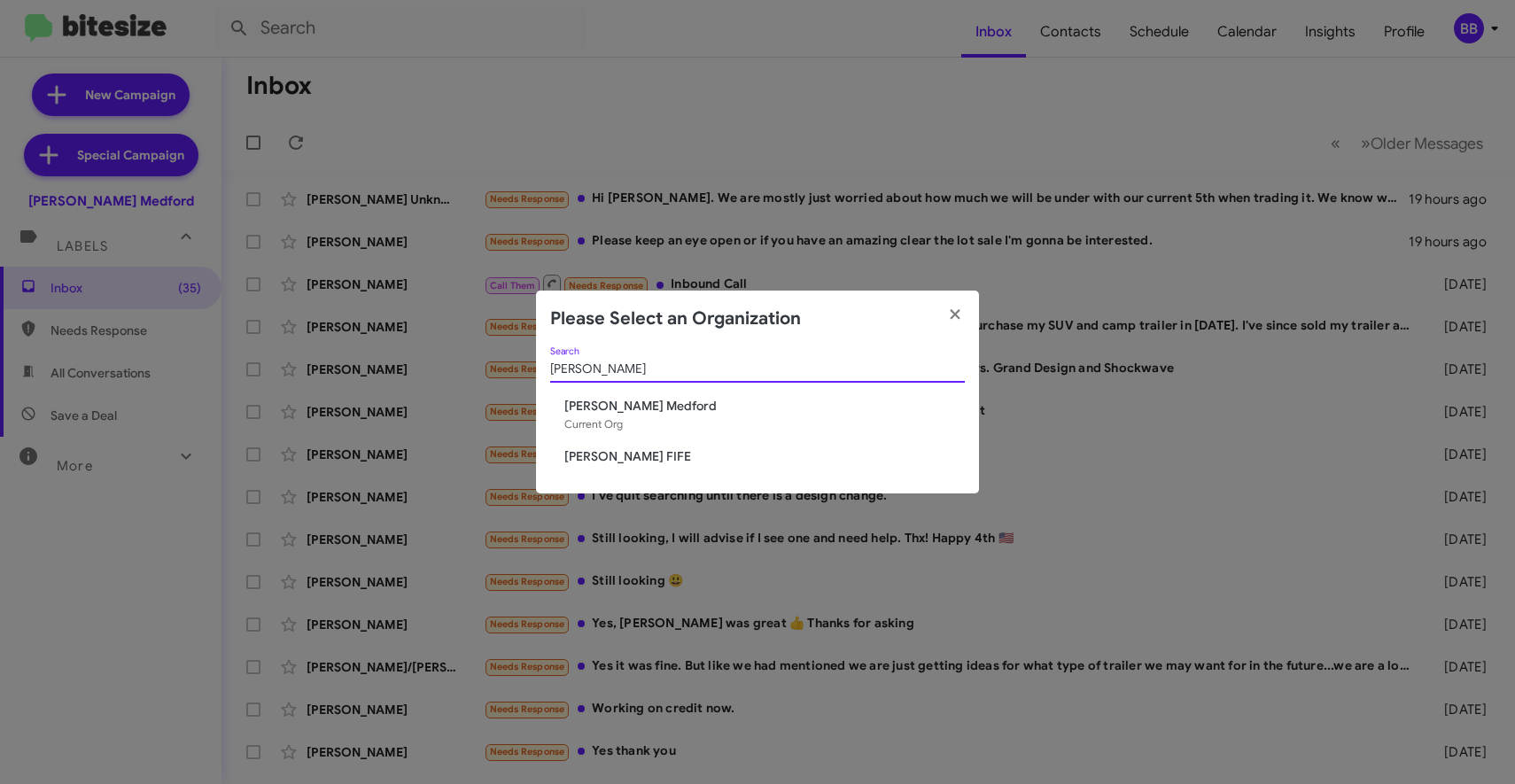 type on "johnson" 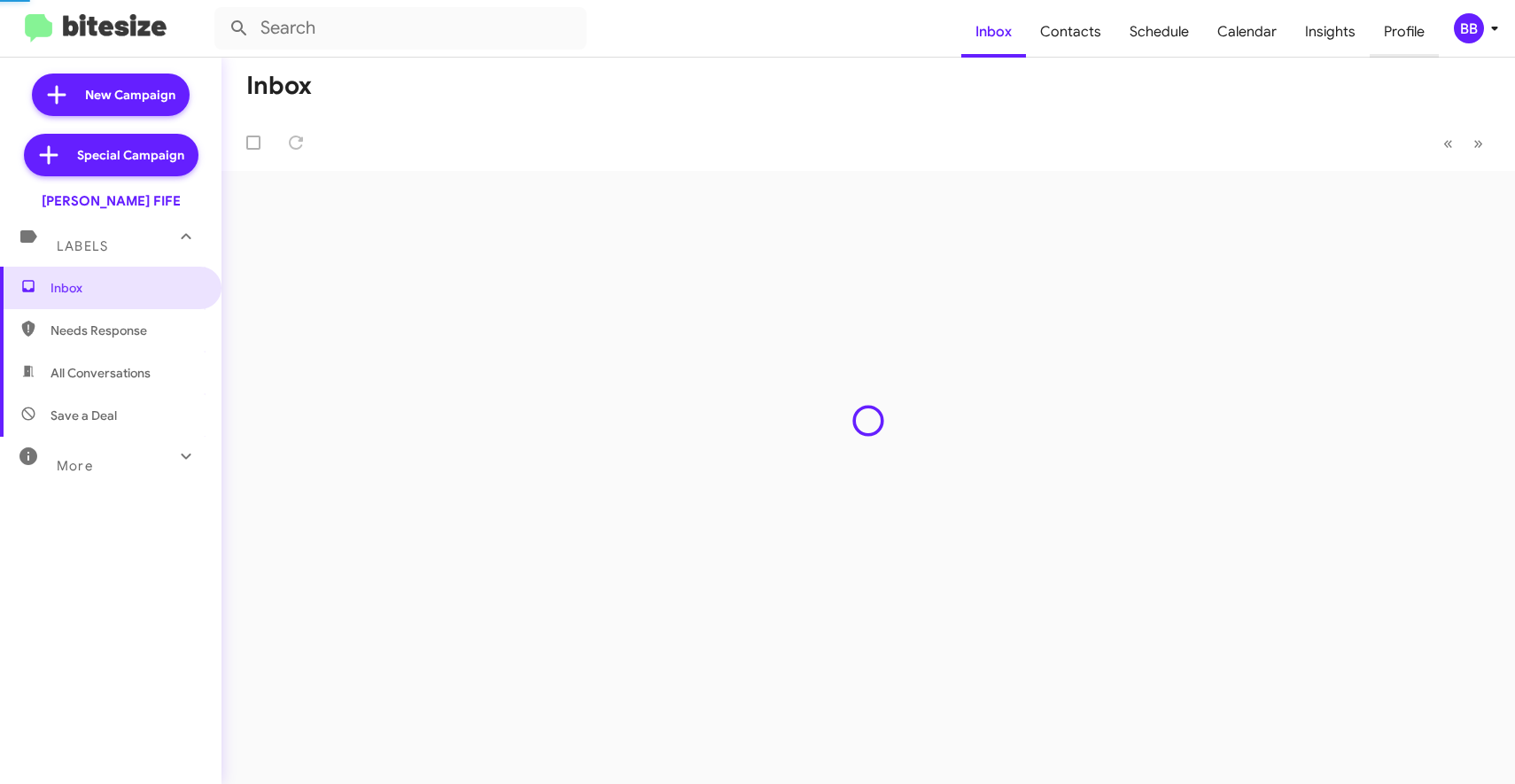 scroll, scrollTop: 0, scrollLeft: 0, axis: both 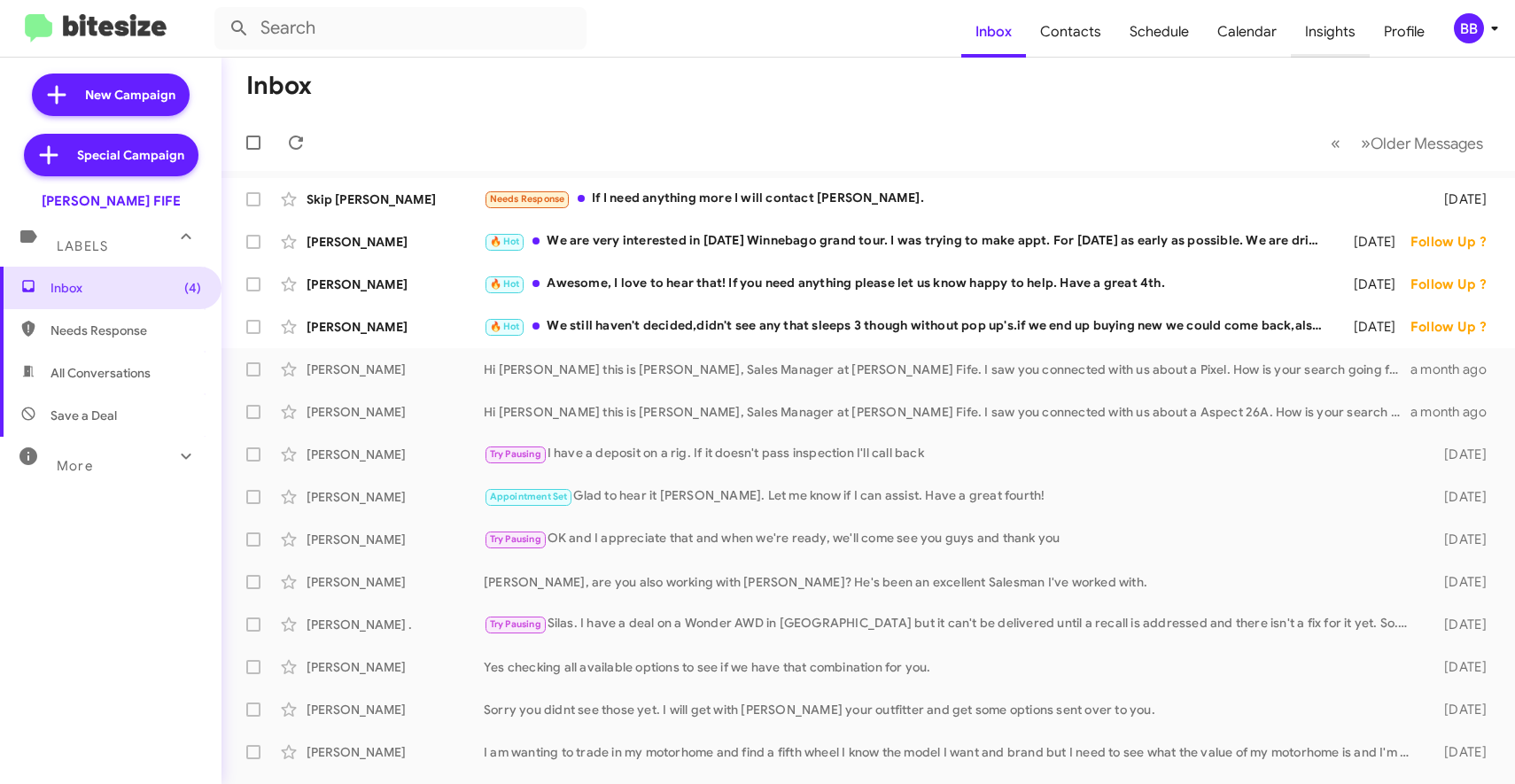 click on "Insights" 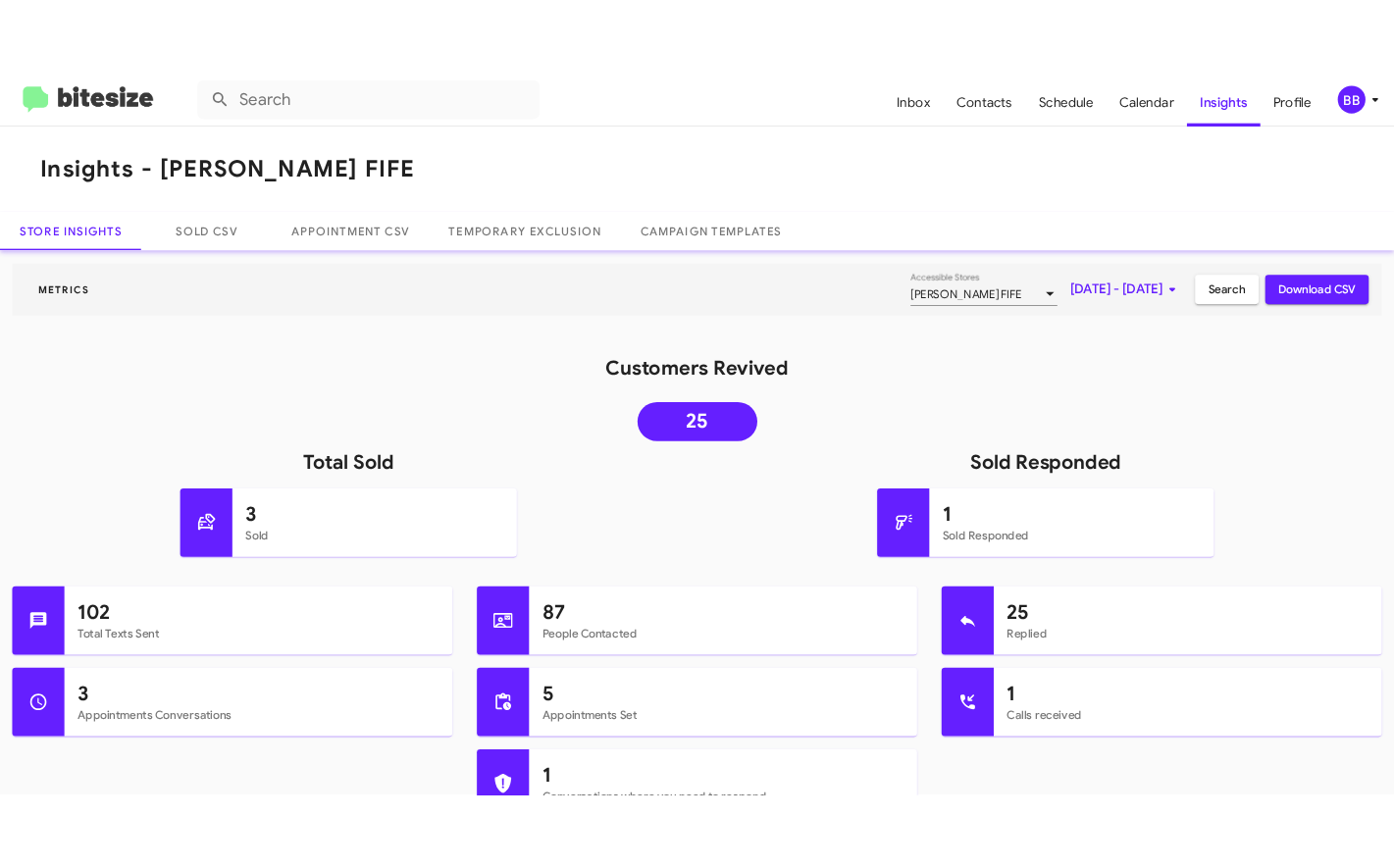 scroll, scrollTop: 705, scrollLeft: 0, axis: vertical 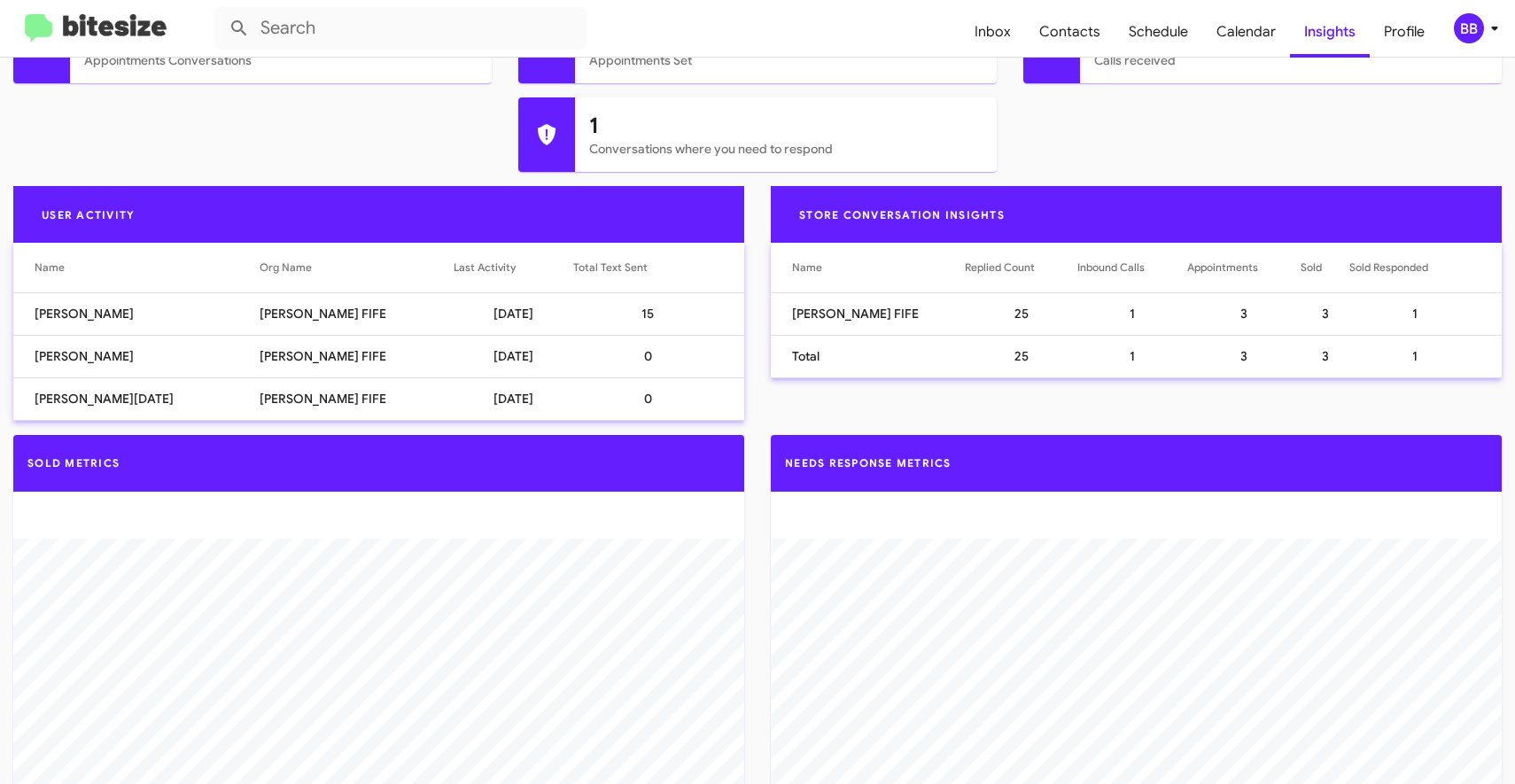 drag, startPoint x: 37, startPoint y: 313, endPoint x: 173, endPoint y: 324, distance: 136.4441 